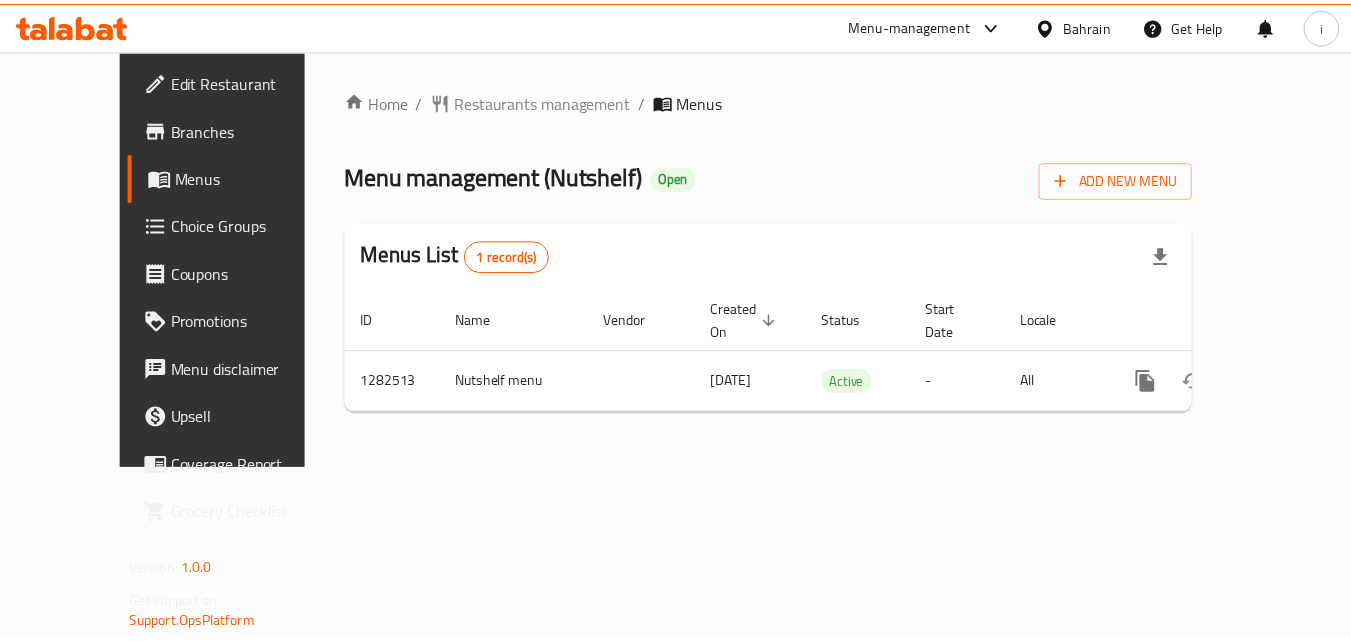 scroll, scrollTop: 0, scrollLeft: 0, axis: both 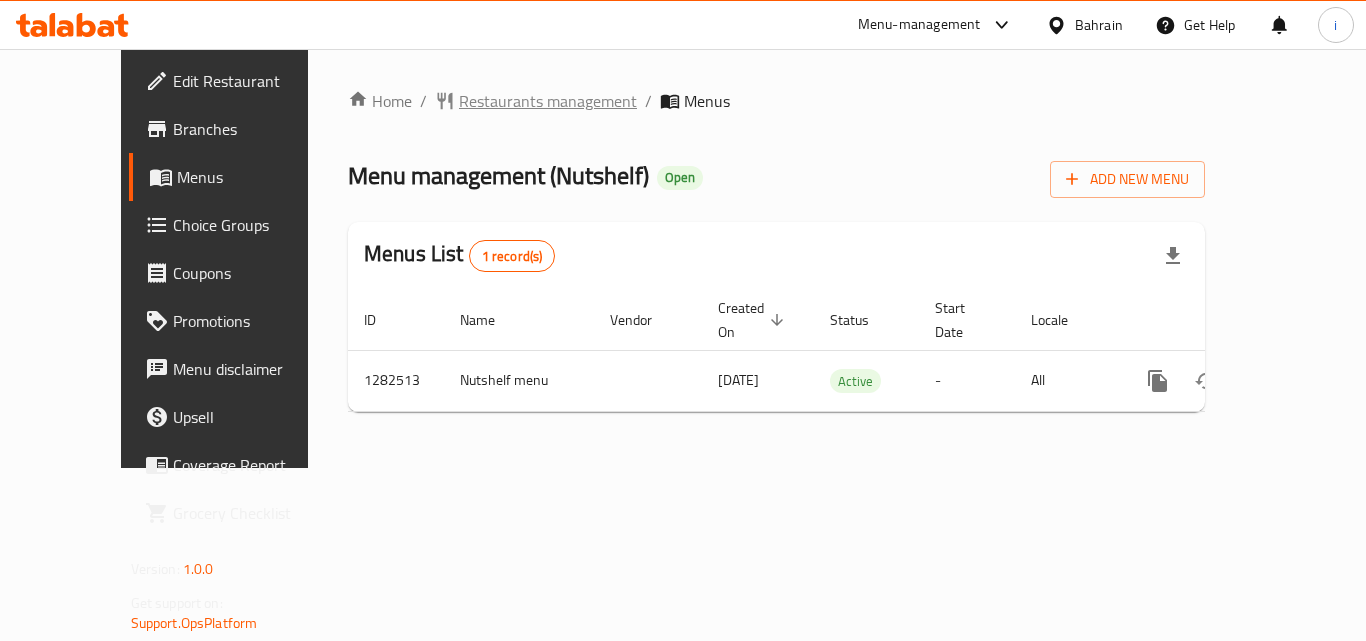 click on "Restaurants management" at bounding box center (548, 101) 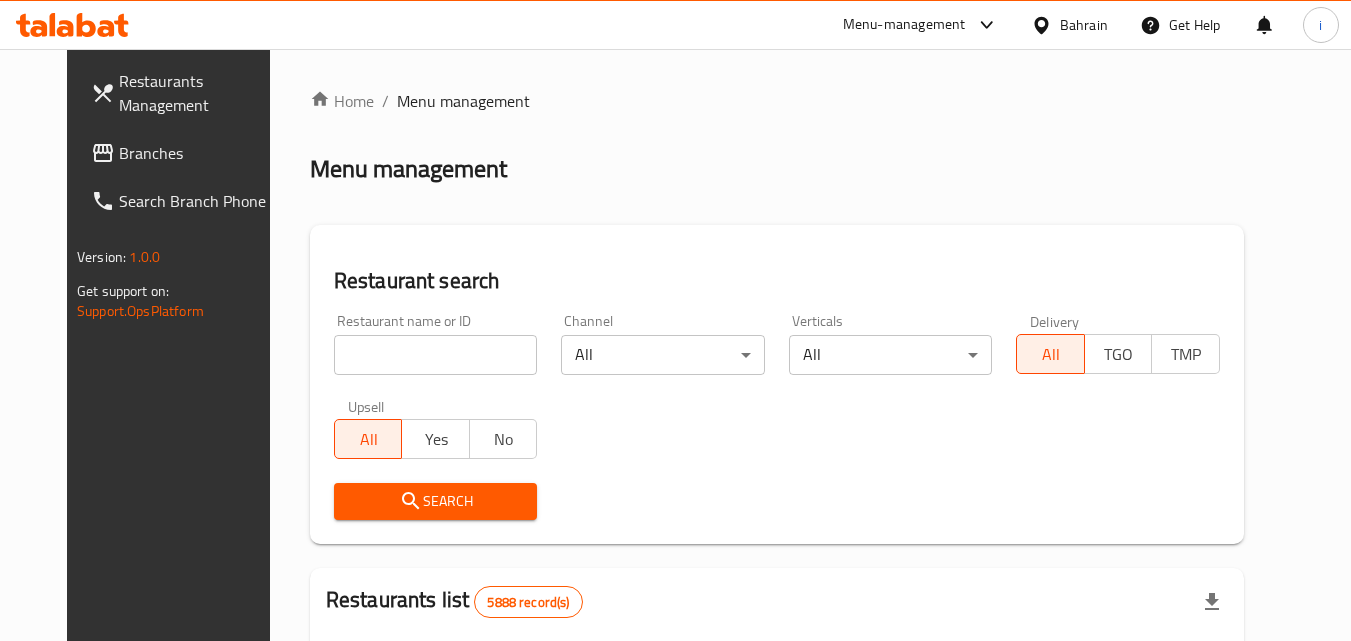 click at bounding box center (436, 355) 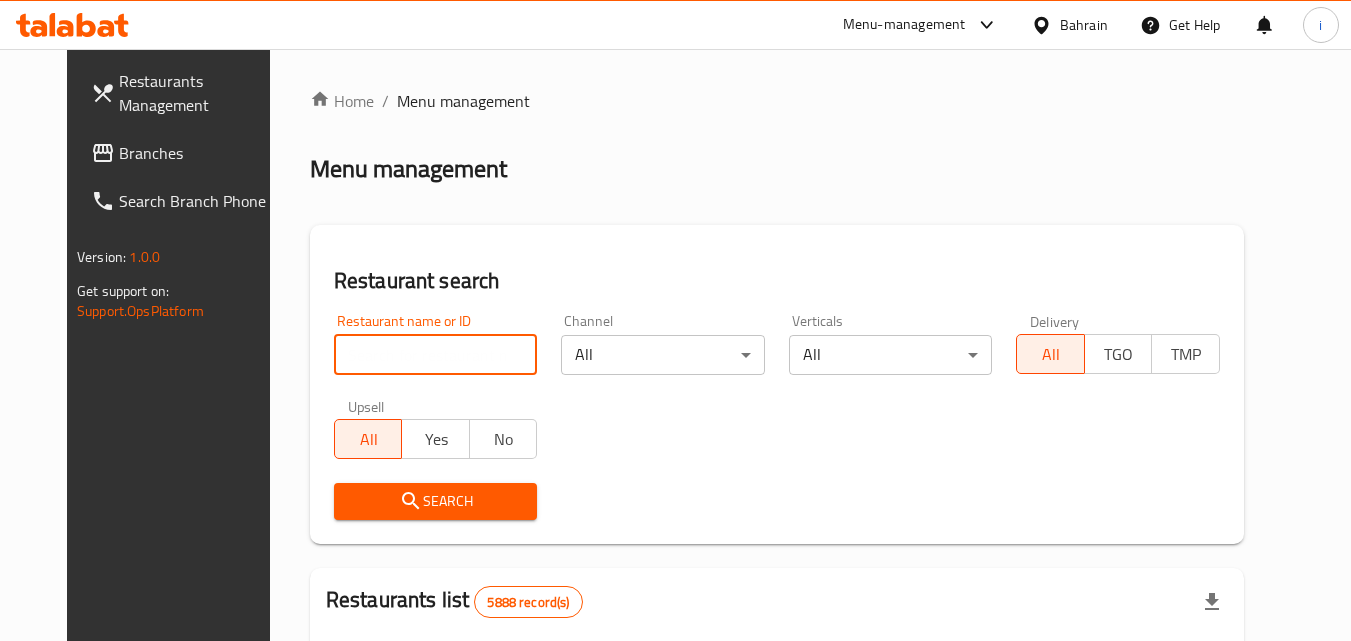 paste on "694853" 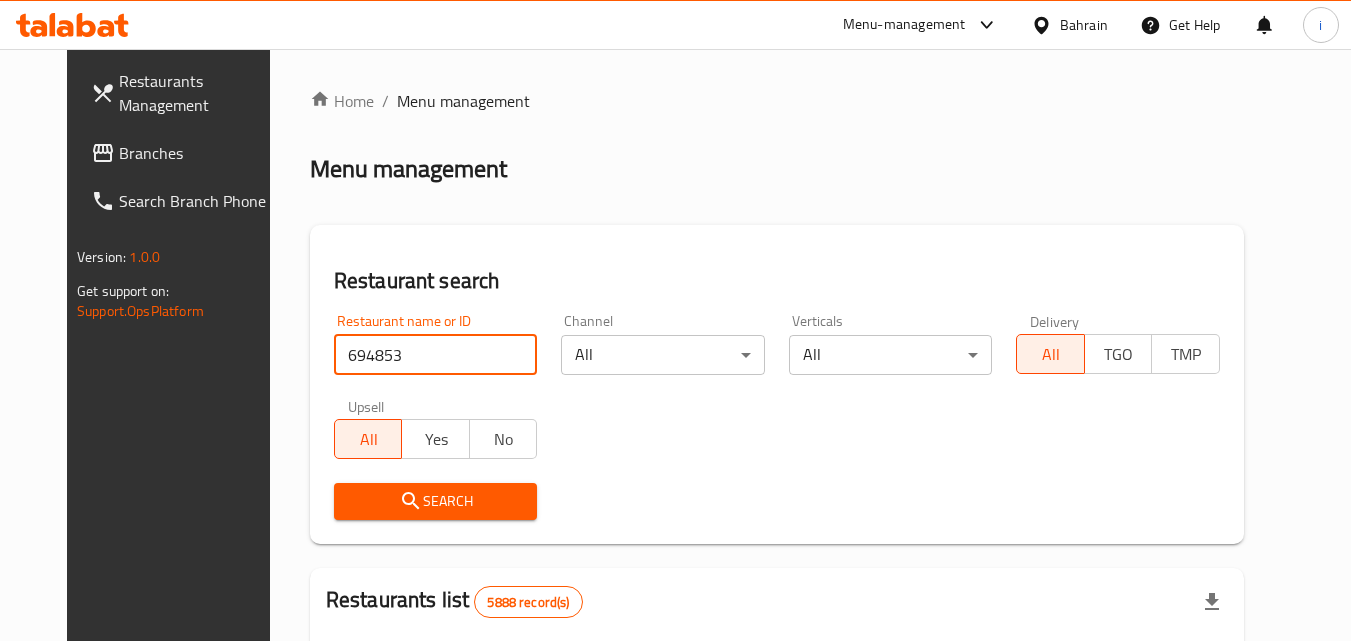 type on "694853" 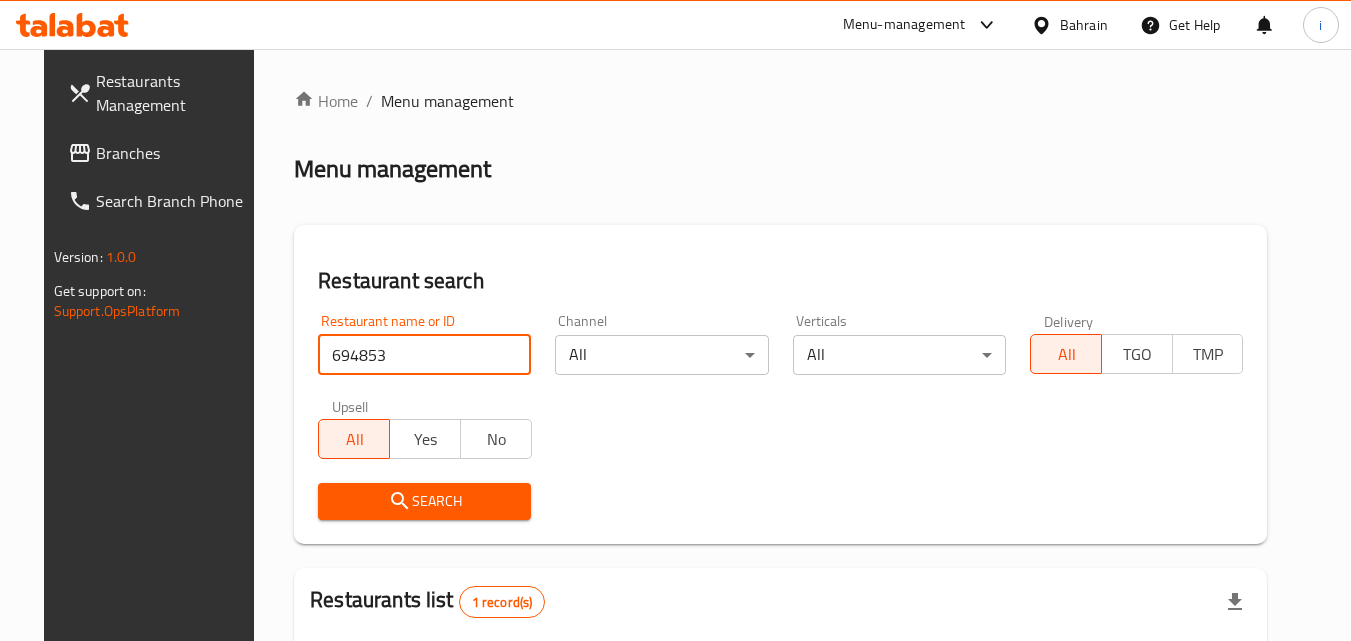 scroll, scrollTop: 234, scrollLeft: 0, axis: vertical 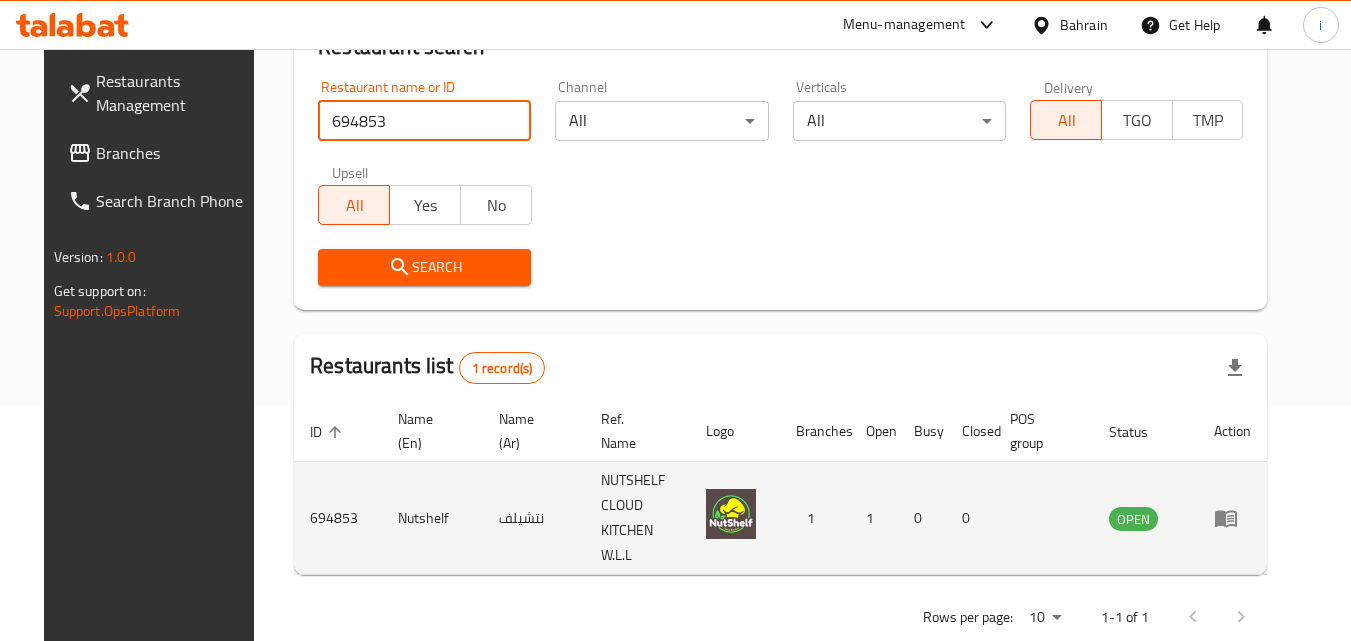 click 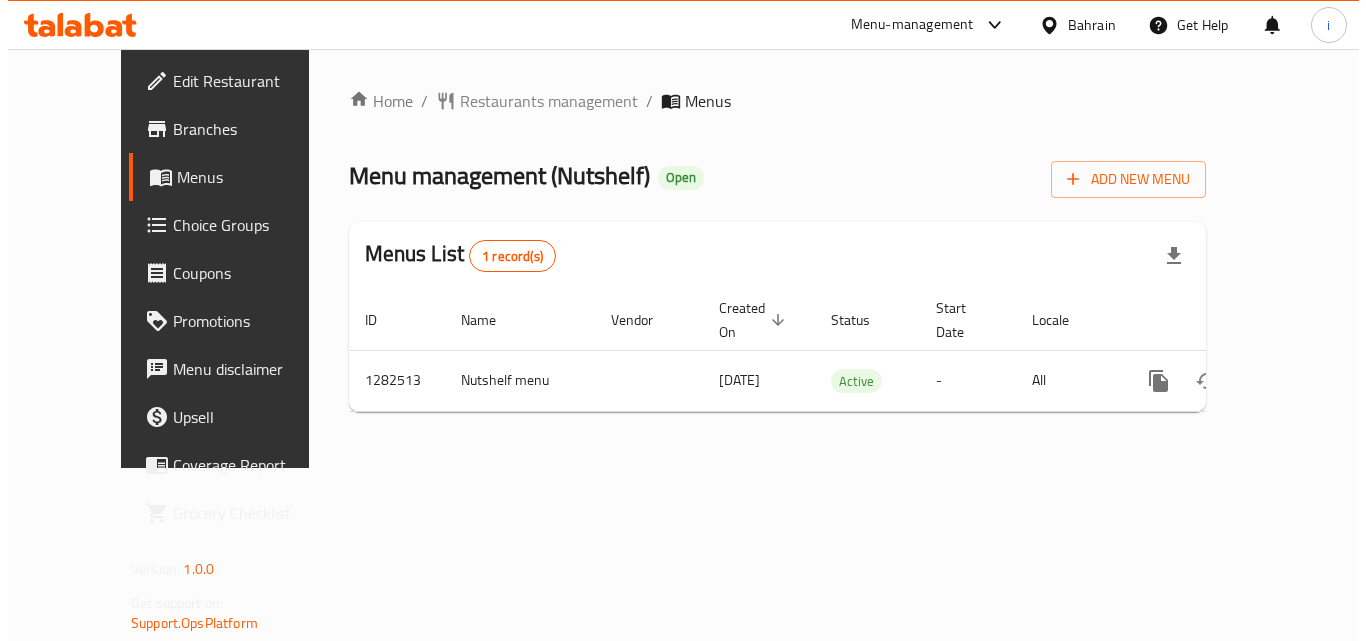 scroll, scrollTop: 0, scrollLeft: 0, axis: both 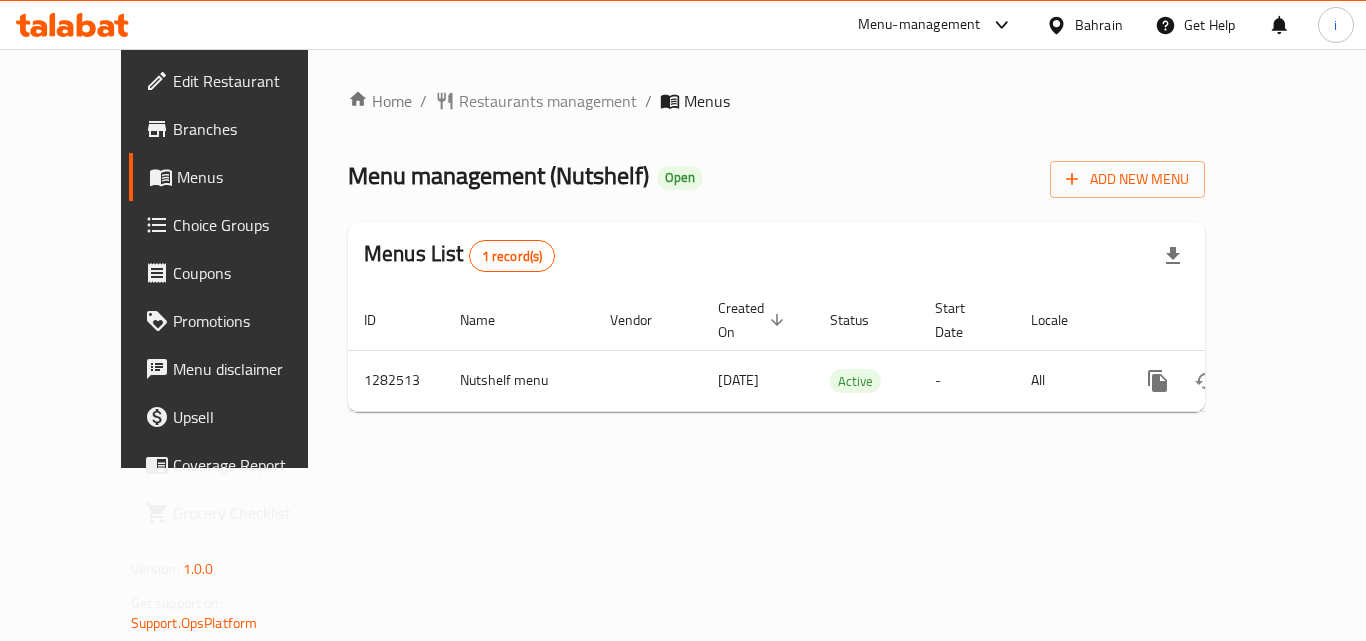 click on "Menu-management" at bounding box center (919, 25) 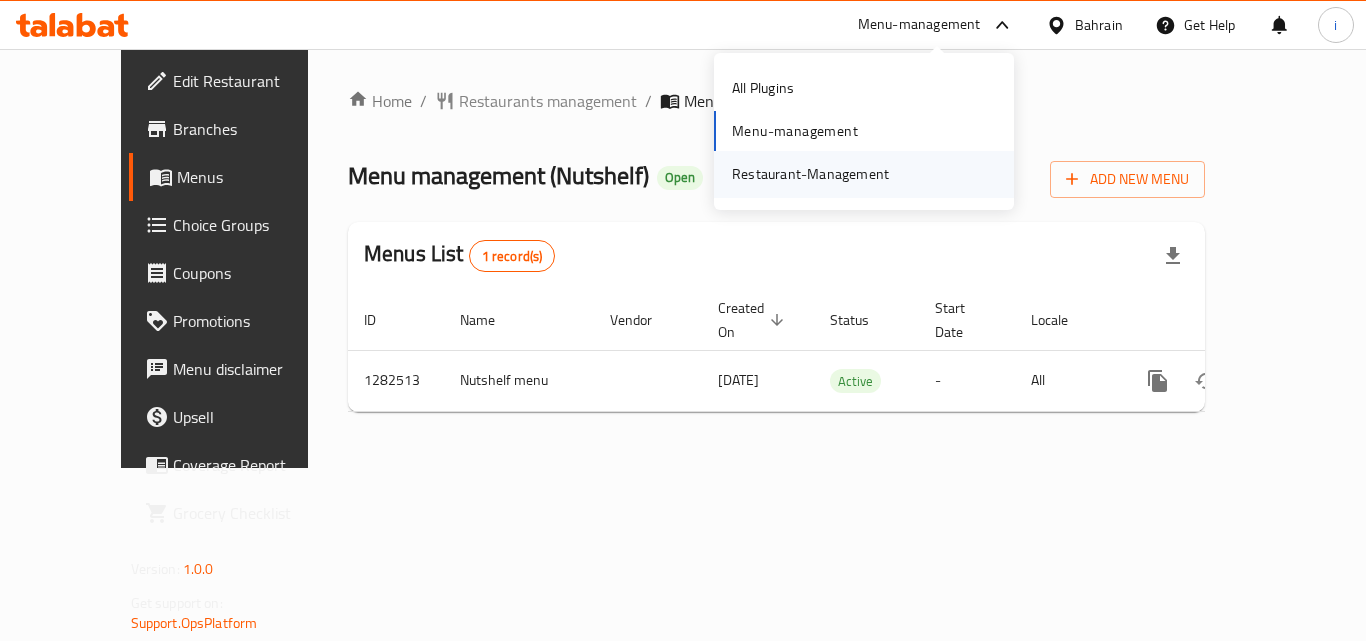 click on "Restaurant-Management" at bounding box center (810, 174) 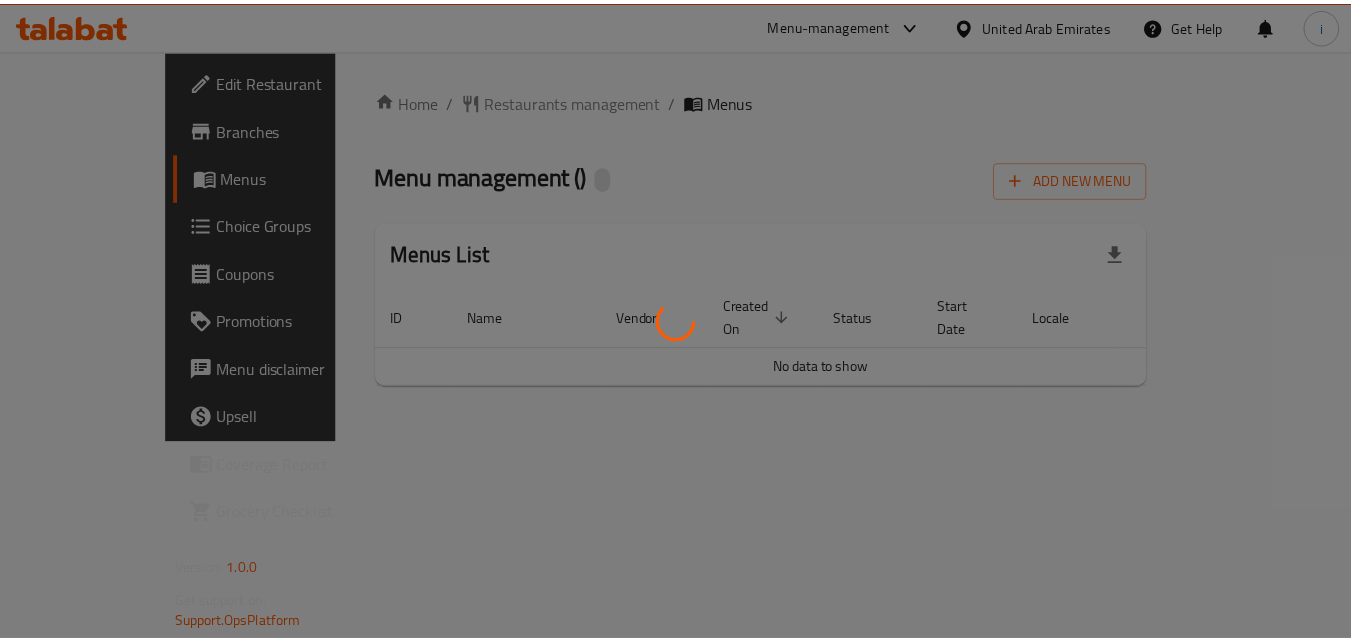 scroll, scrollTop: 0, scrollLeft: 0, axis: both 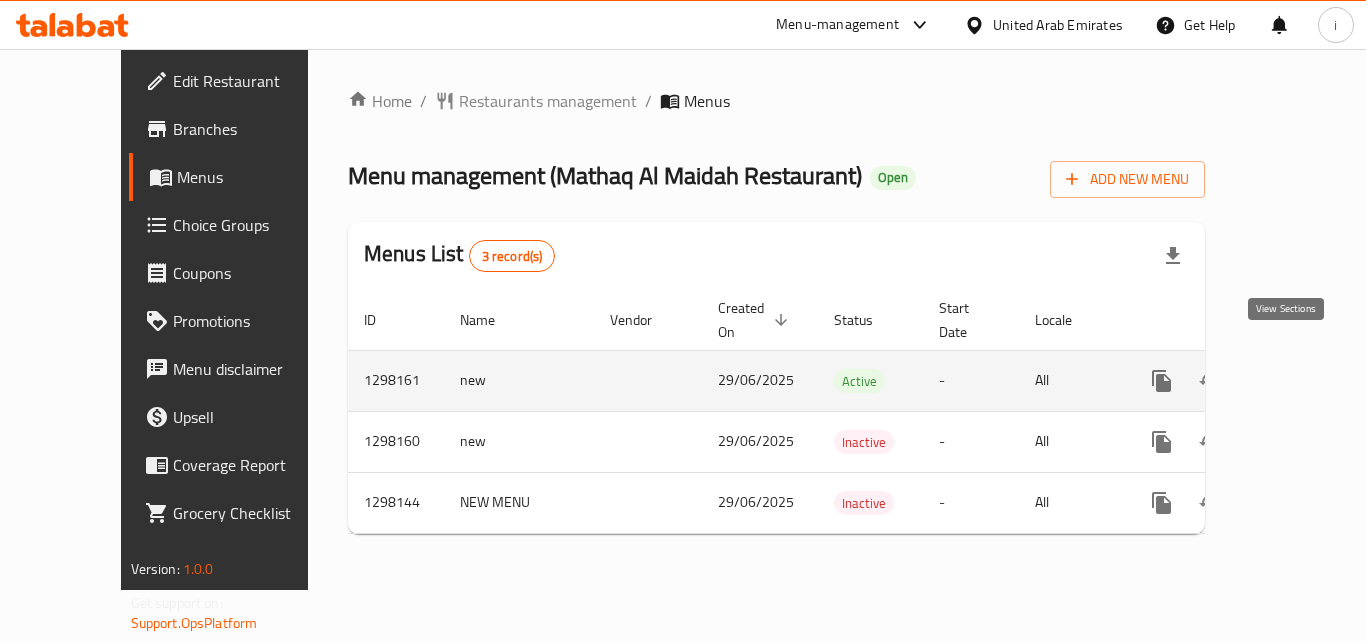 click 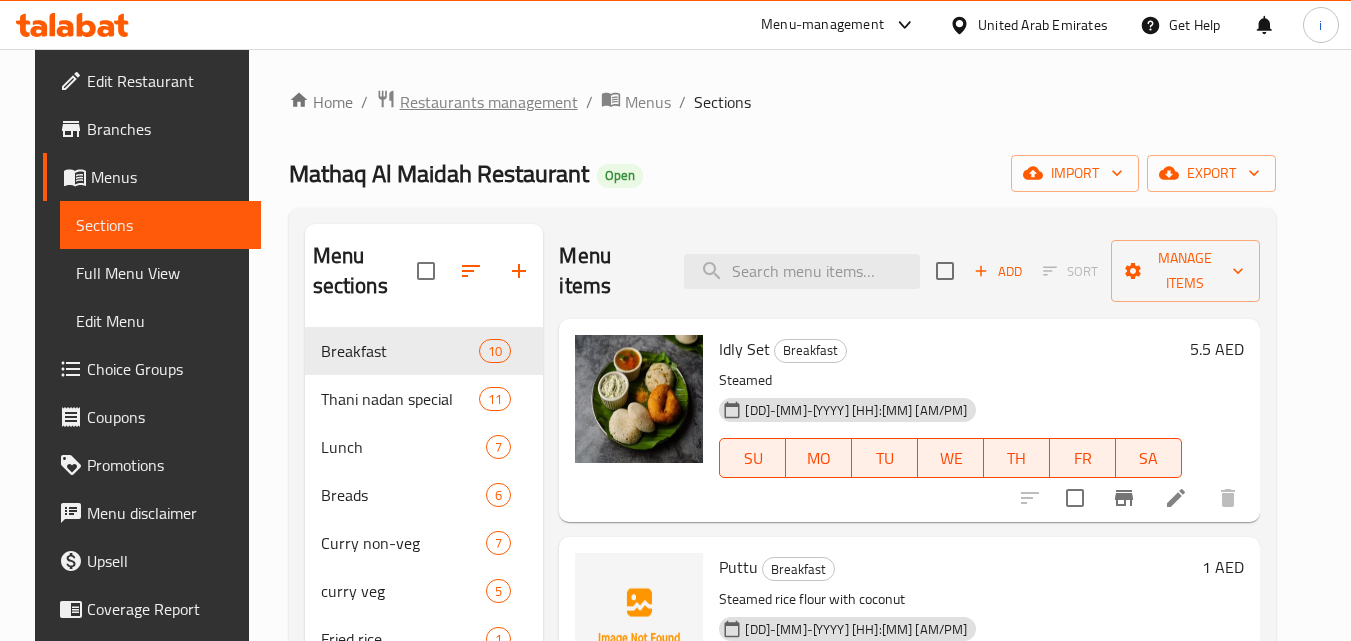 click on "Restaurants management" at bounding box center (489, 102) 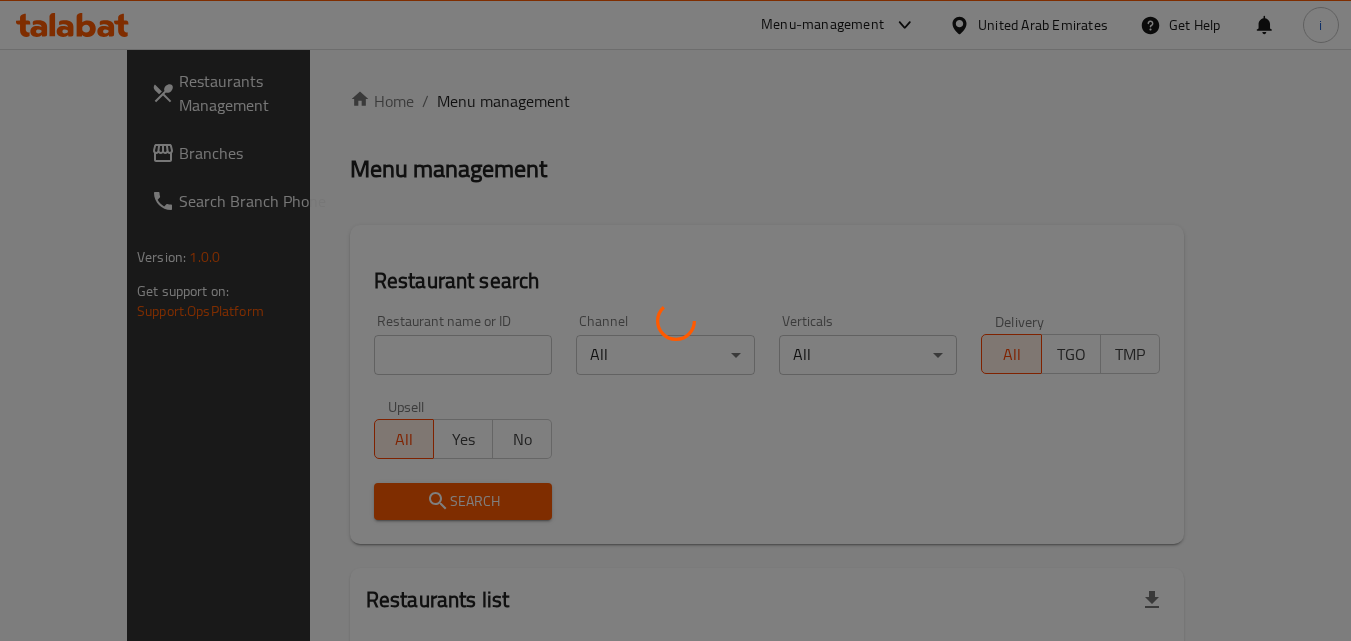click at bounding box center [675, 320] 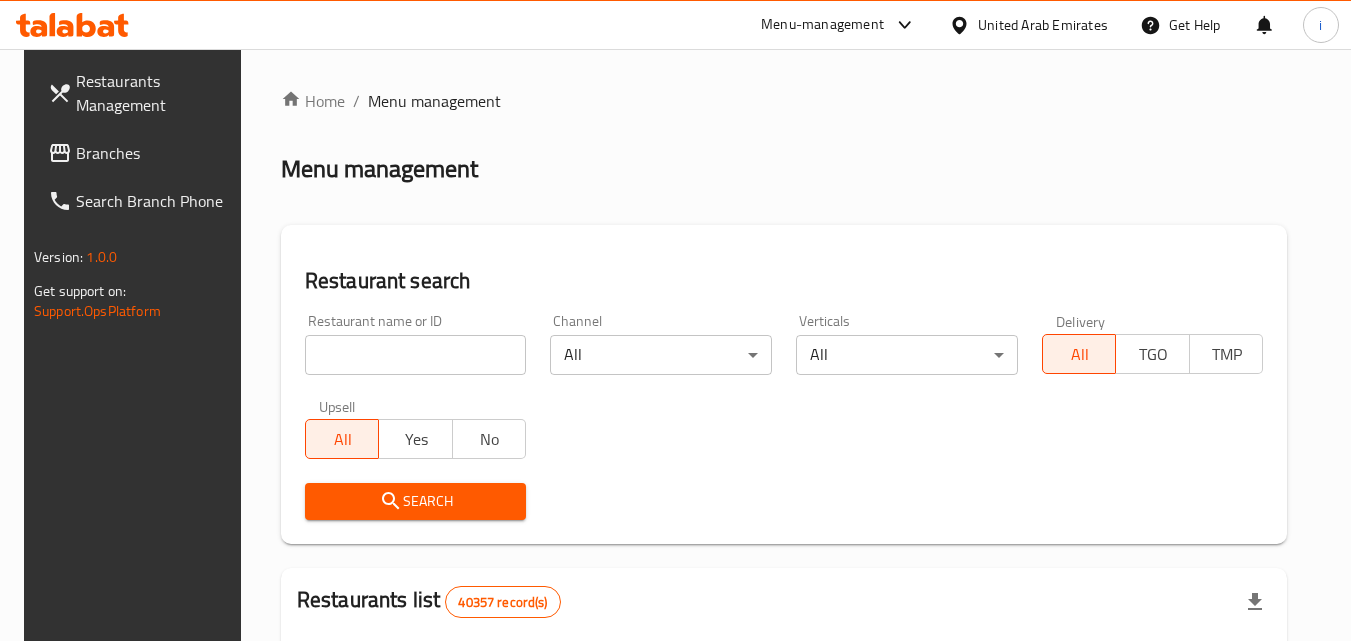 click at bounding box center (416, 355) 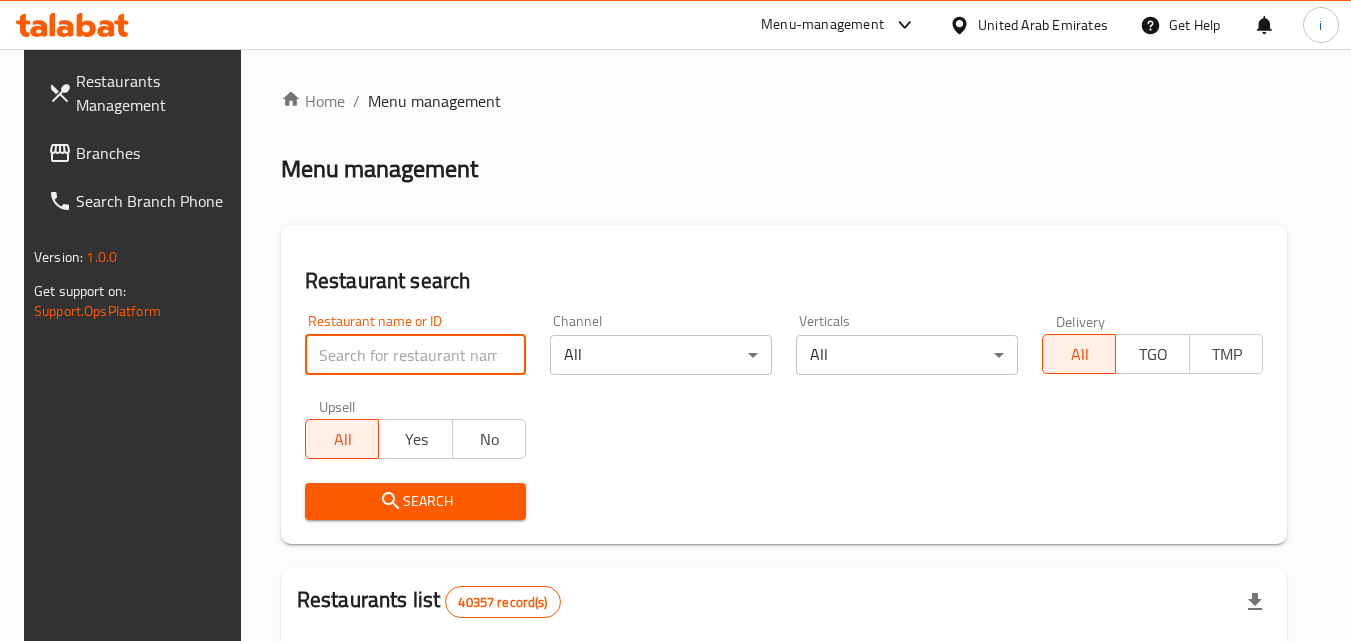 paste on "700802" 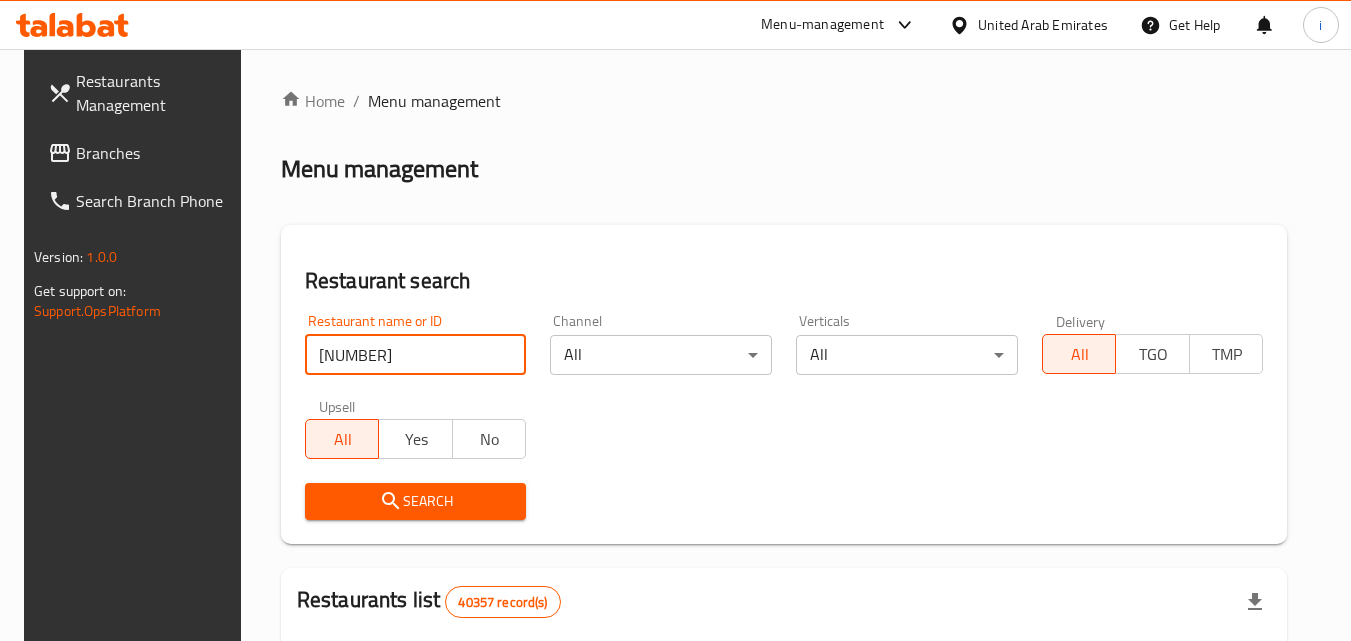 type on "700802" 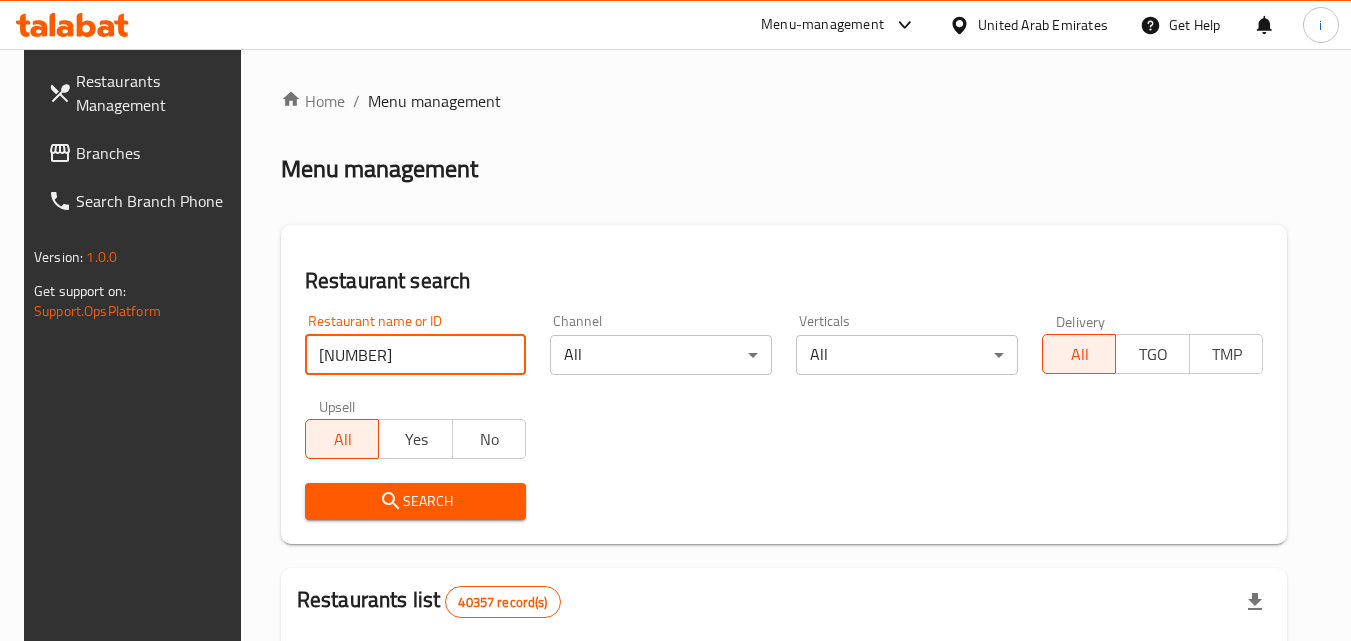 click on "Search" at bounding box center (416, 501) 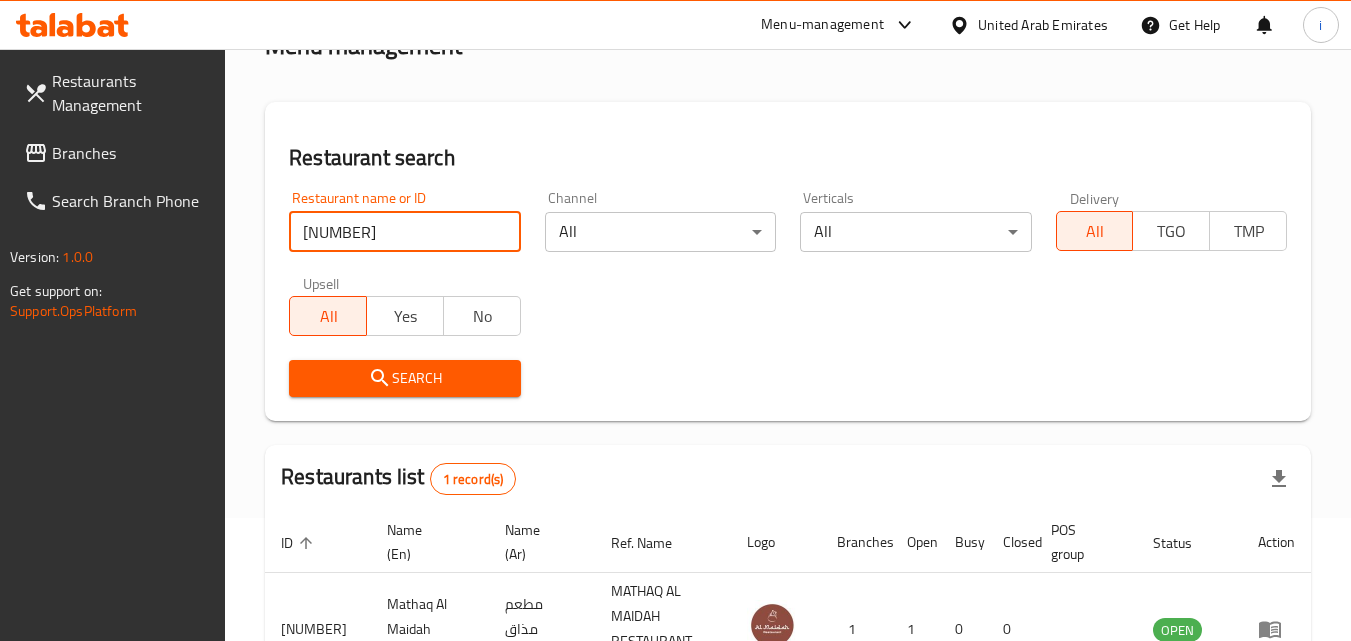 scroll, scrollTop: 276, scrollLeft: 0, axis: vertical 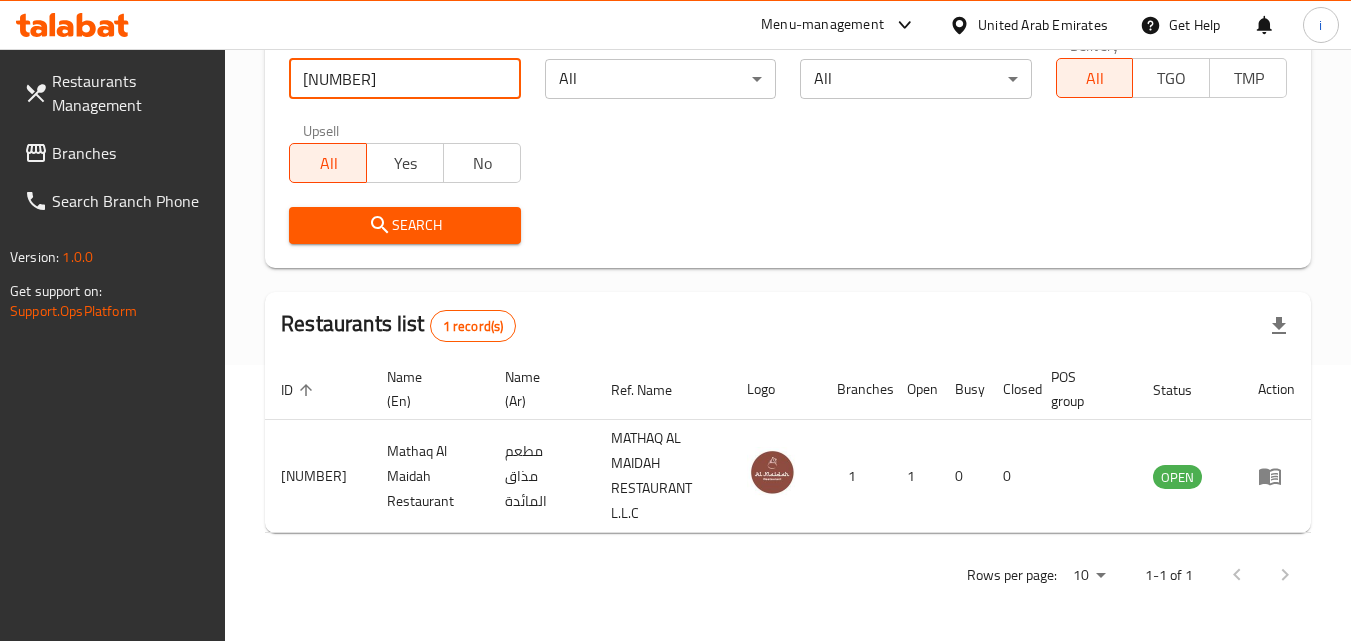 click on "United Arab Emirates" at bounding box center [1043, 25] 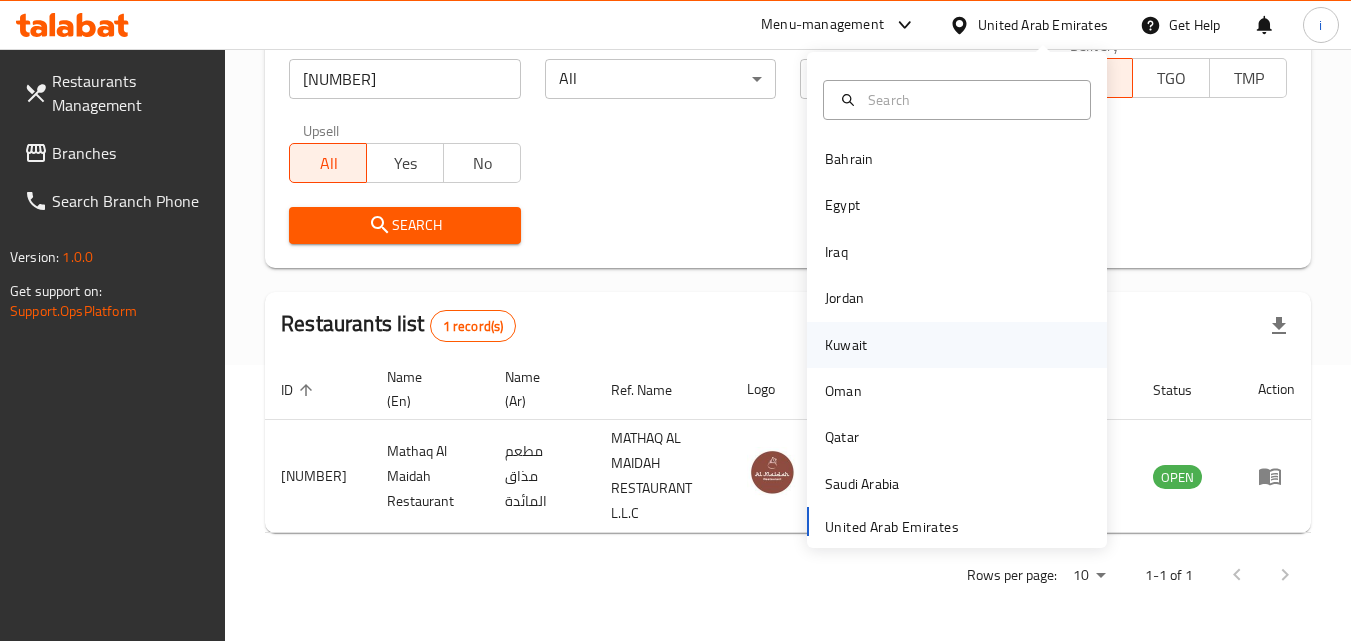 click on "Kuwait" at bounding box center [846, 345] 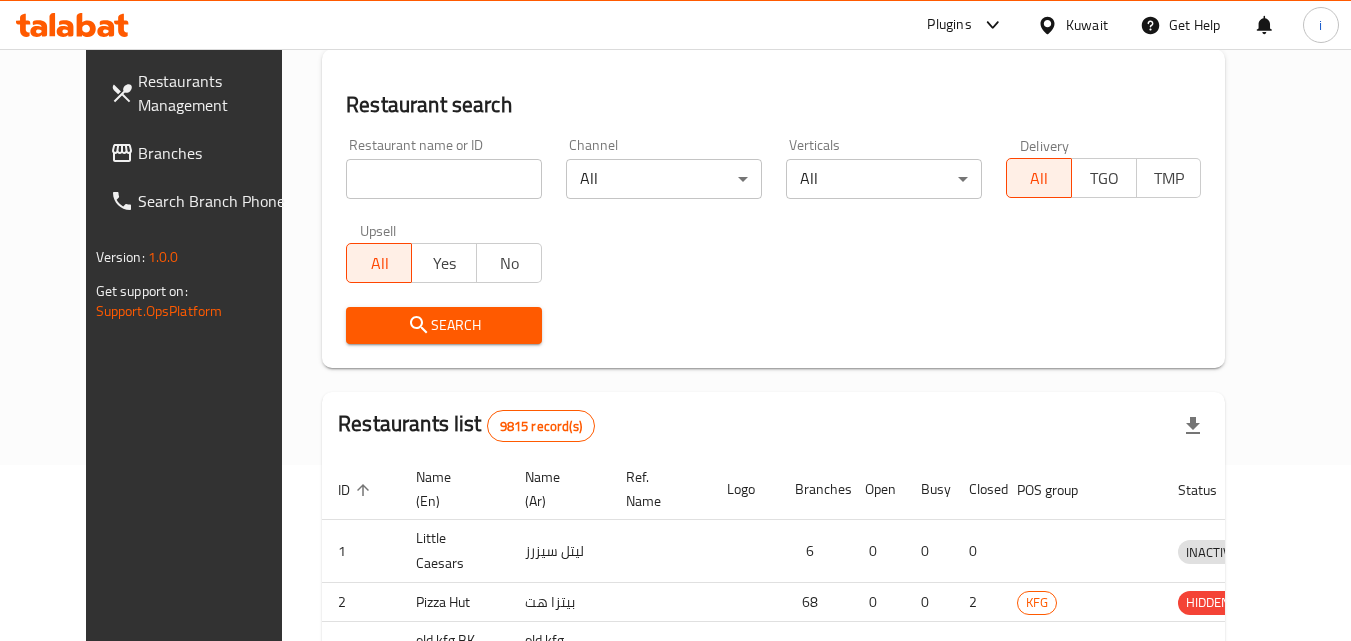 scroll, scrollTop: 276, scrollLeft: 0, axis: vertical 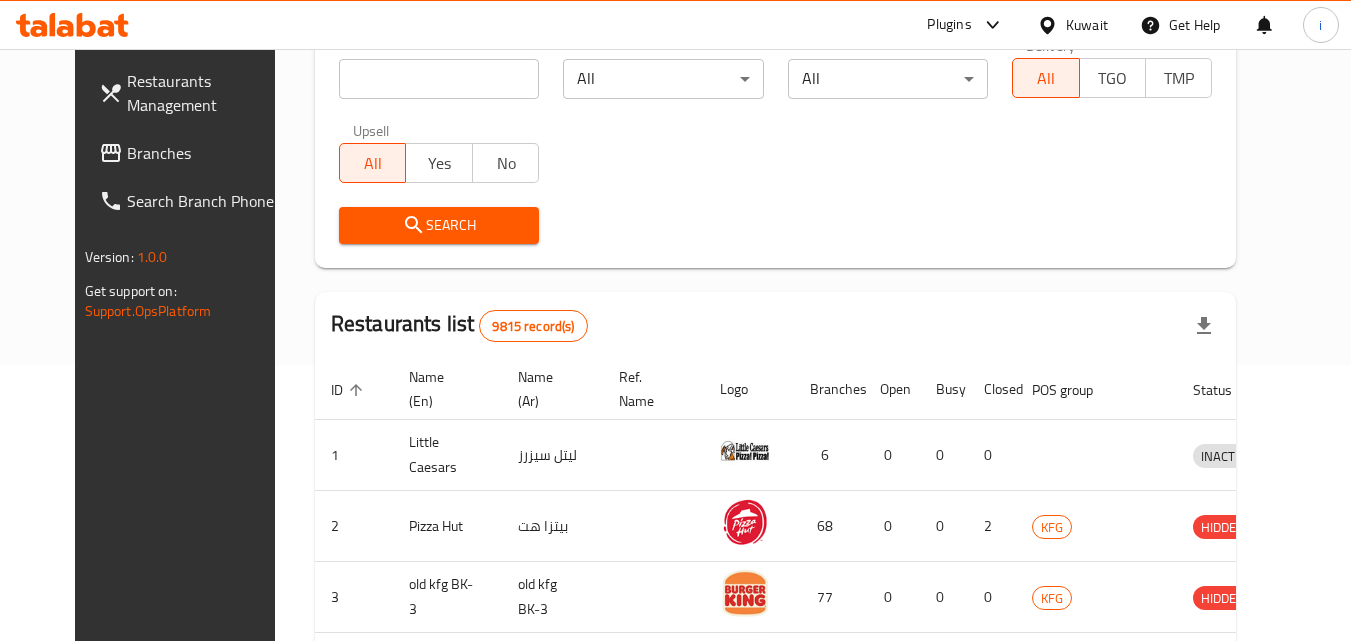 click on "Plugins" at bounding box center (949, 25) 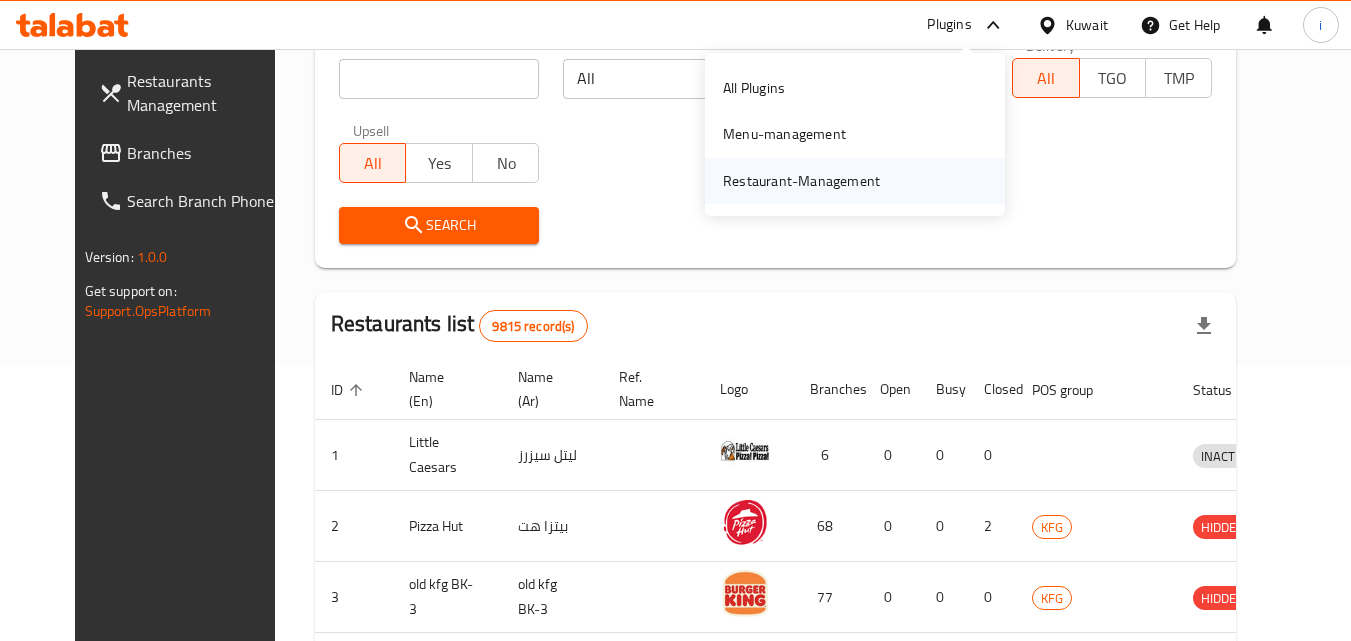 click on "Restaurant-Management" at bounding box center (801, 181) 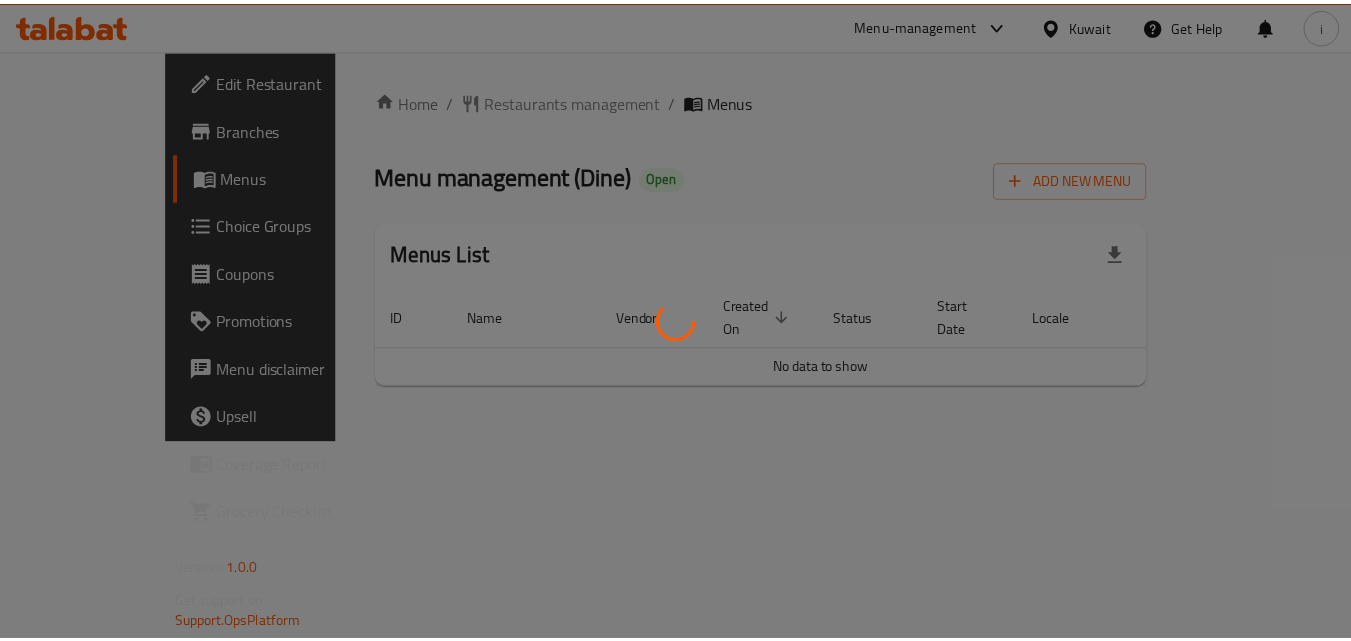 scroll, scrollTop: 0, scrollLeft: 0, axis: both 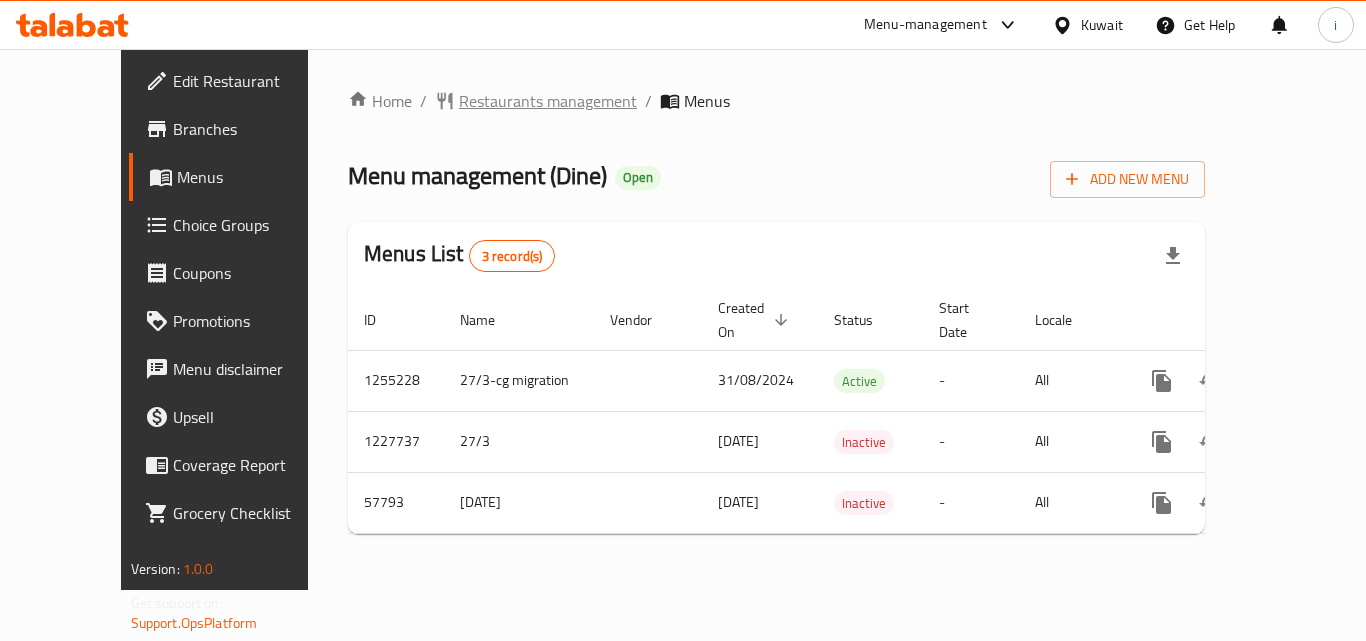 click on "Restaurants management" at bounding box center [548, 101] 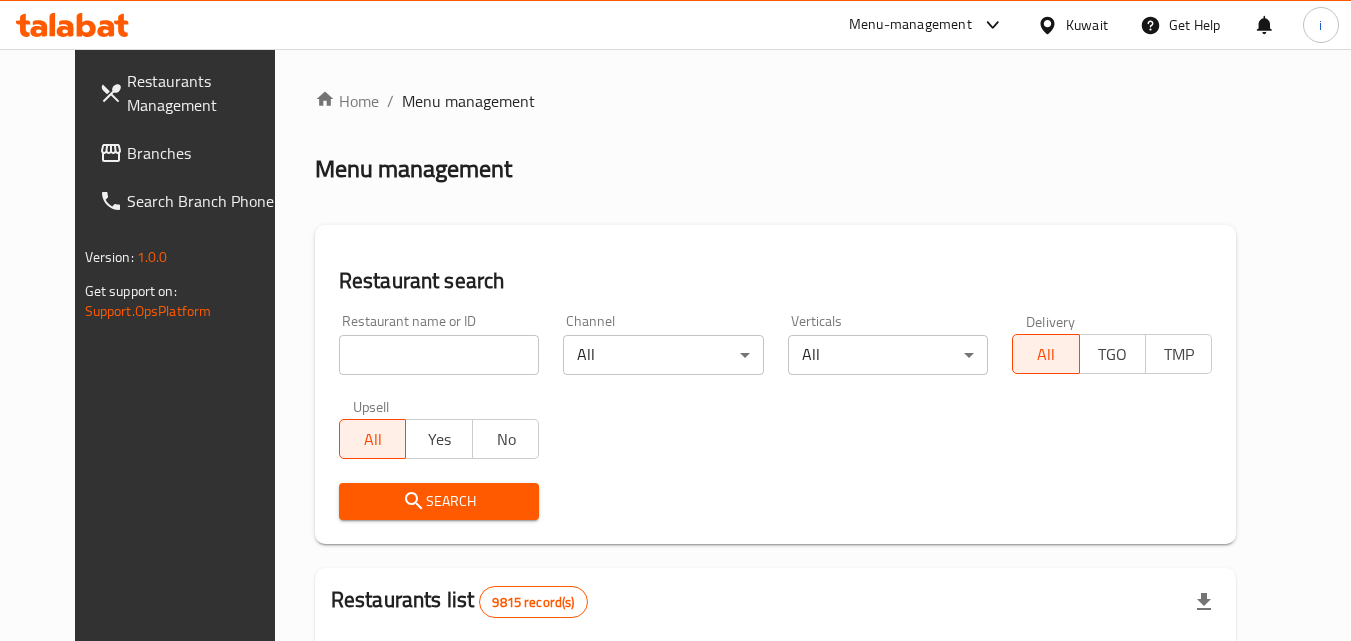 click at bounding box center [439, 355] 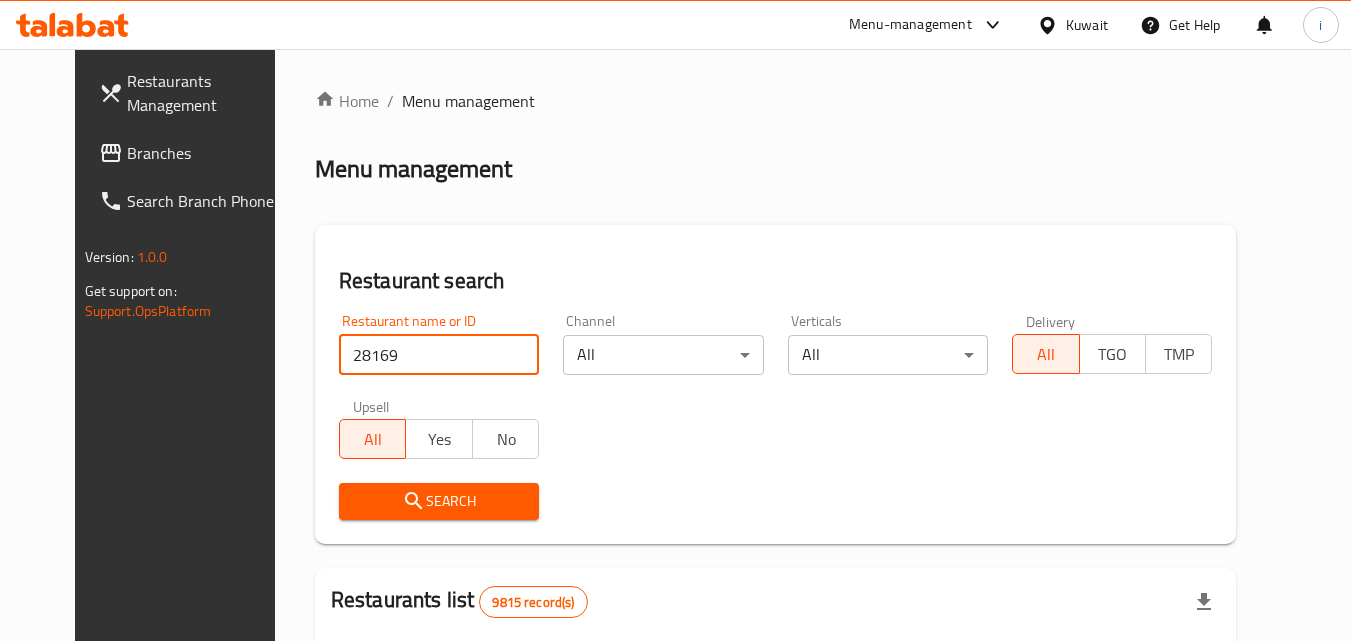 type on "28169" 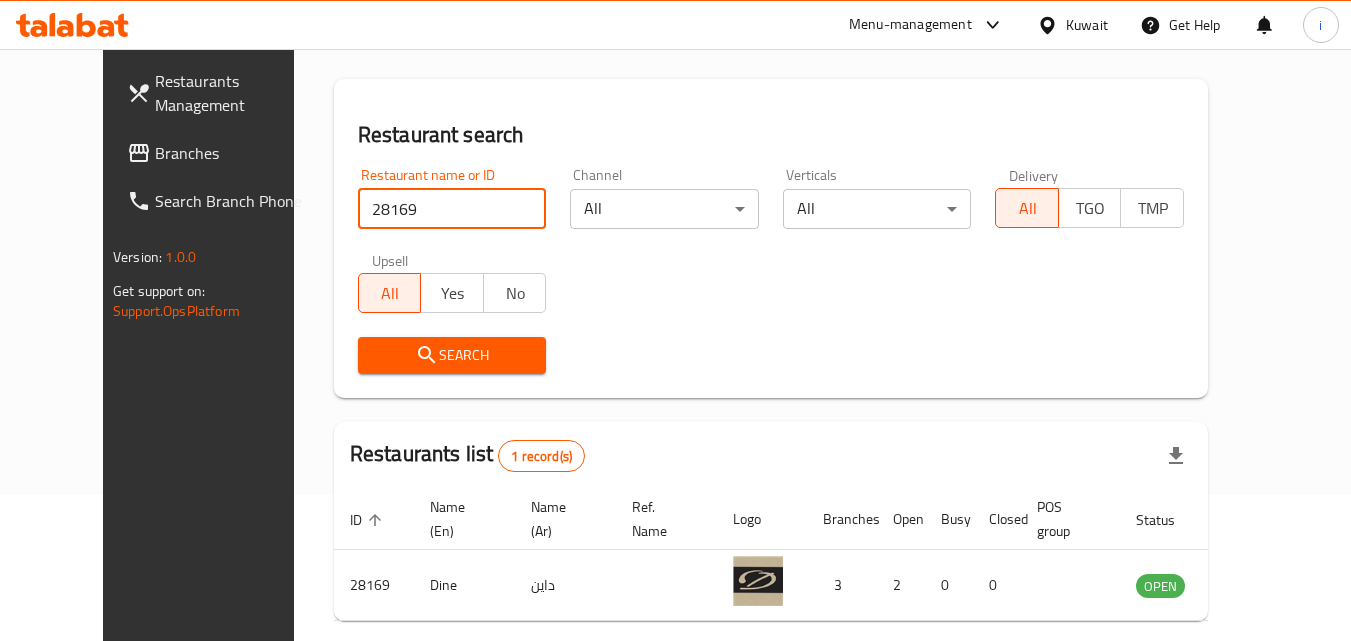 scroll, scrollTop: 234, scrollLeft: 0, axis: vertical 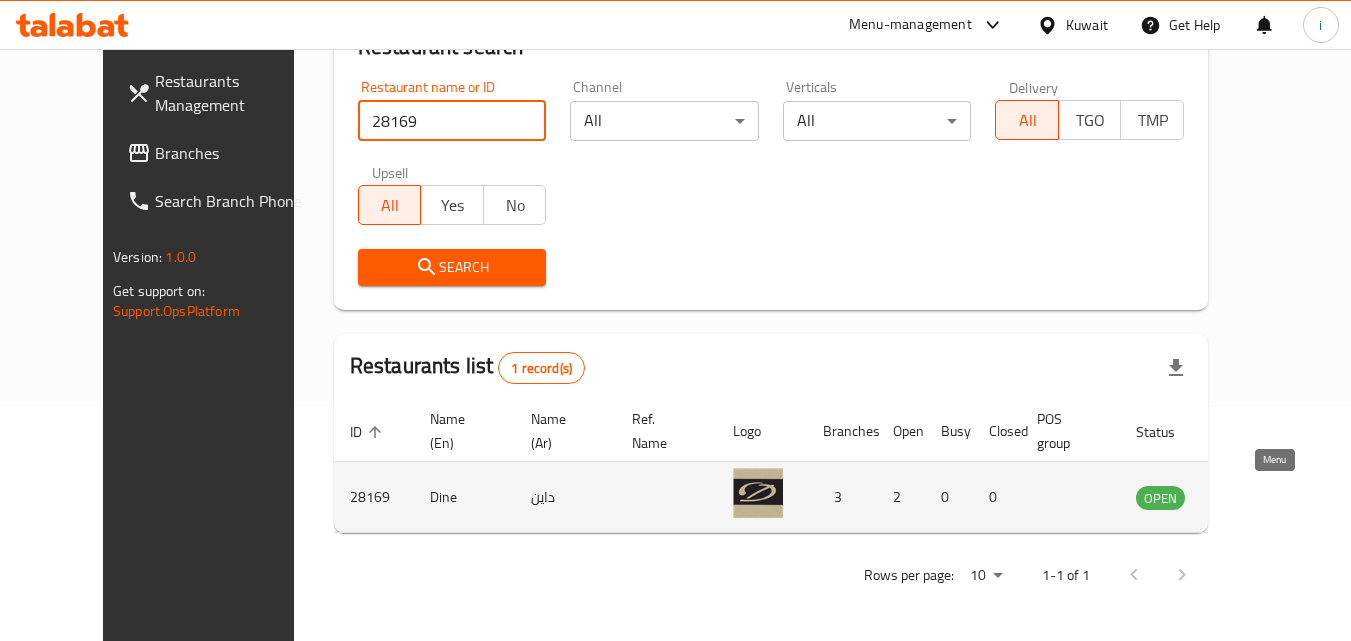 click 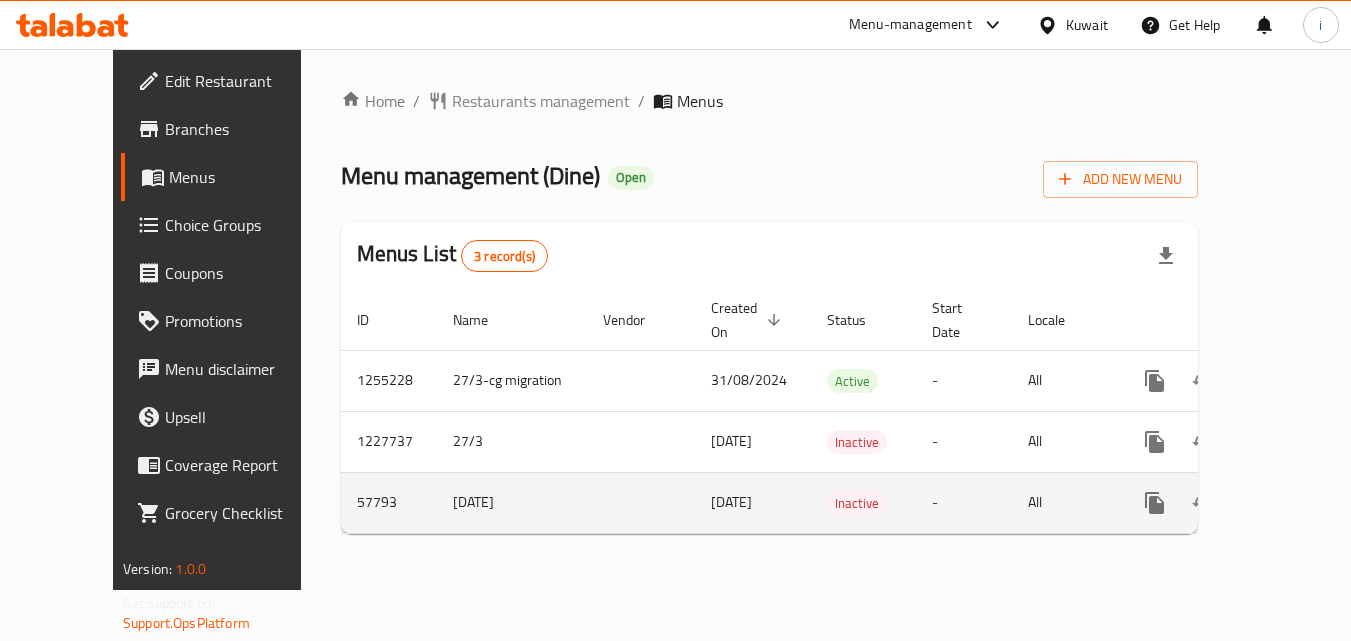 scroll, scrollTop: 0, scrollLeft: 0, axis: both 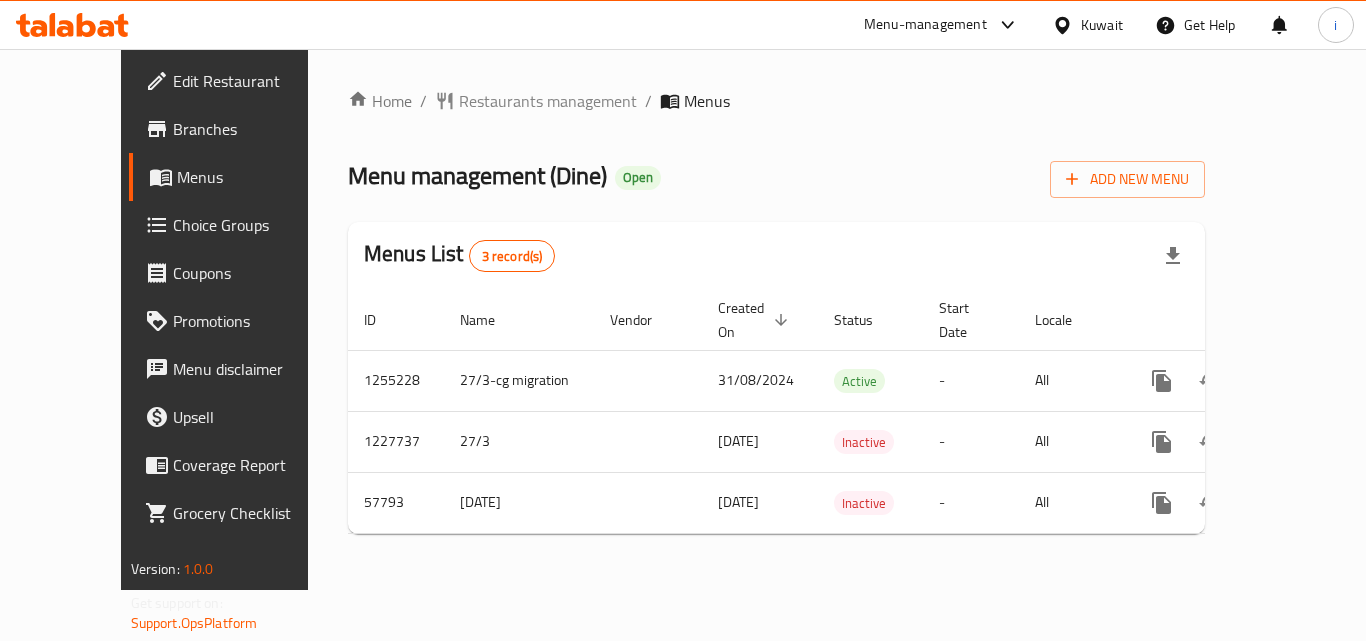 click at bounding box center (1066, 25) 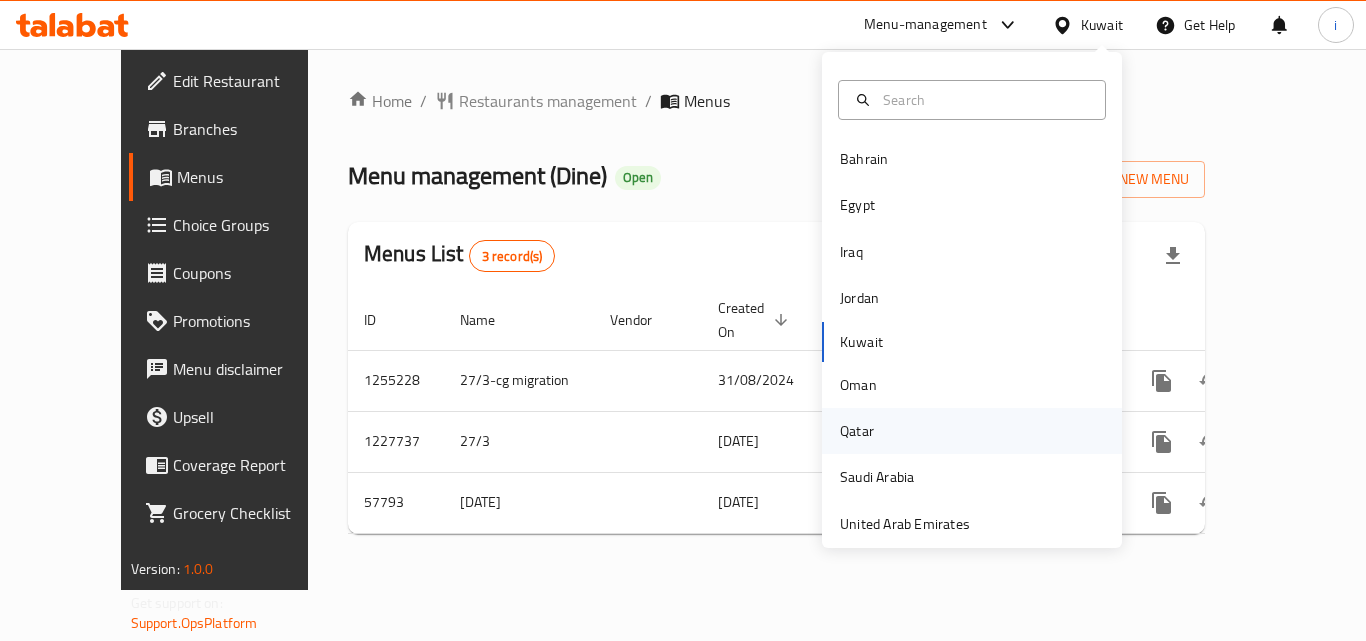 click on "Qatar" at bounding box center (857, 431) 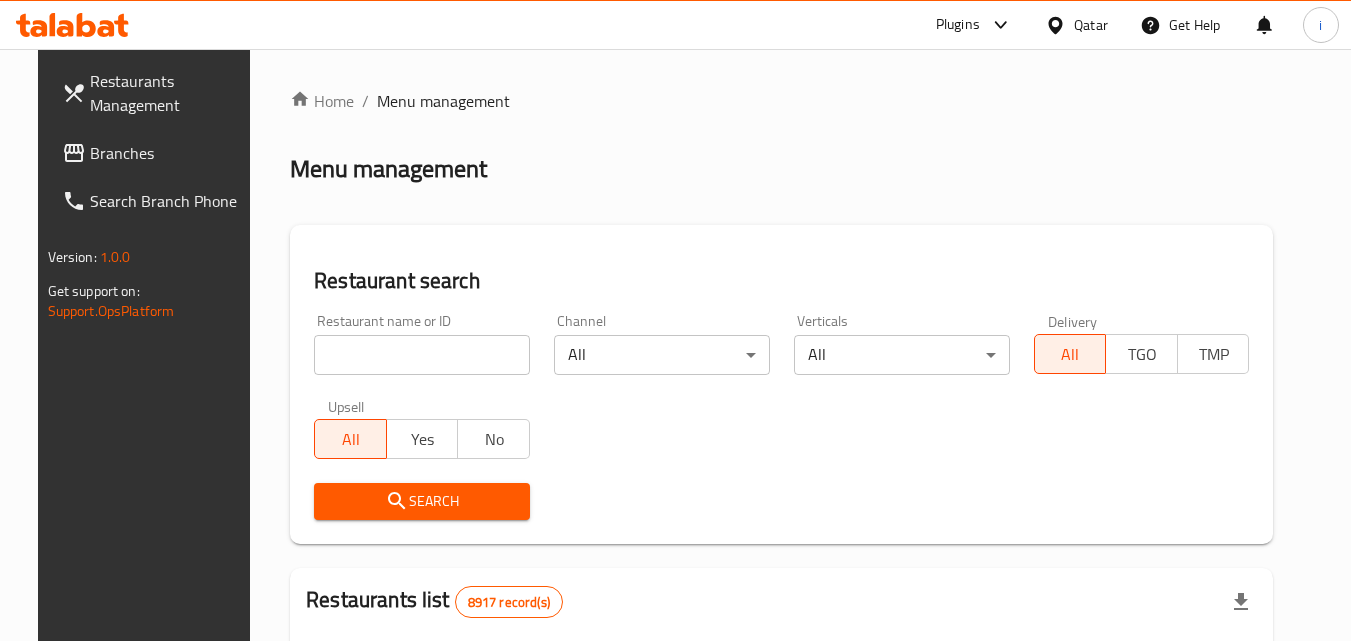 click on "Plugins" at bounding box center [958, 25] 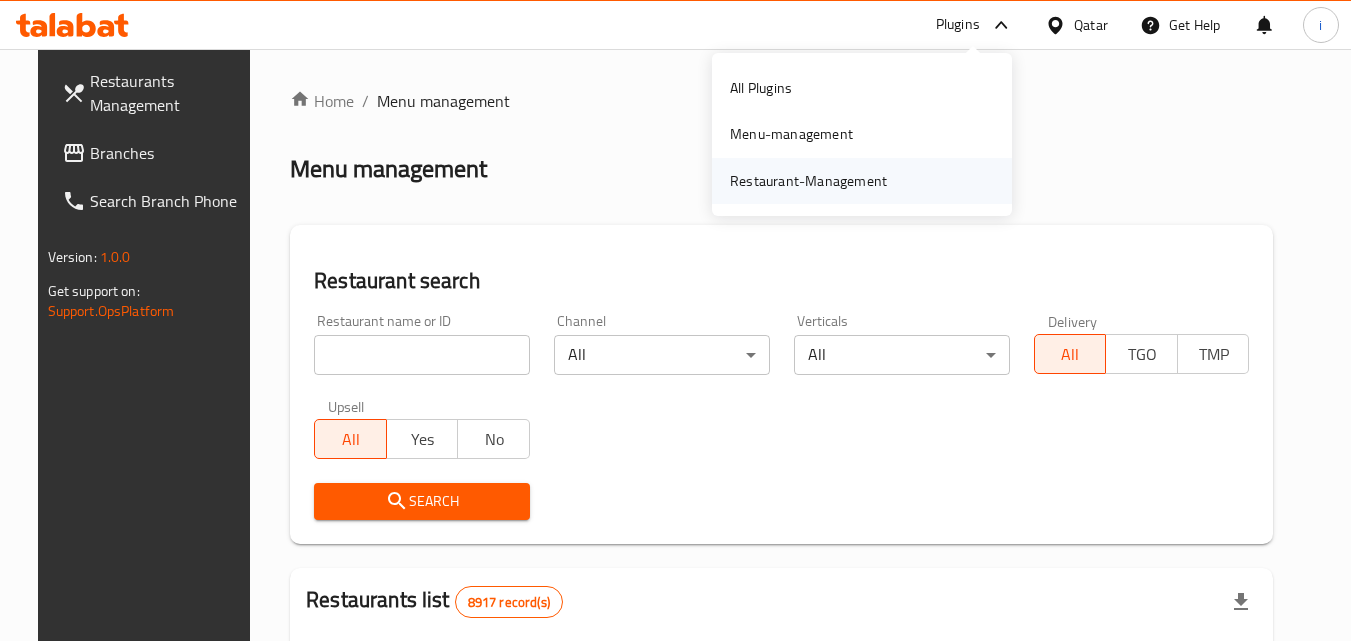 click on "Restaurant-Management" at bounding box center [808, 181] 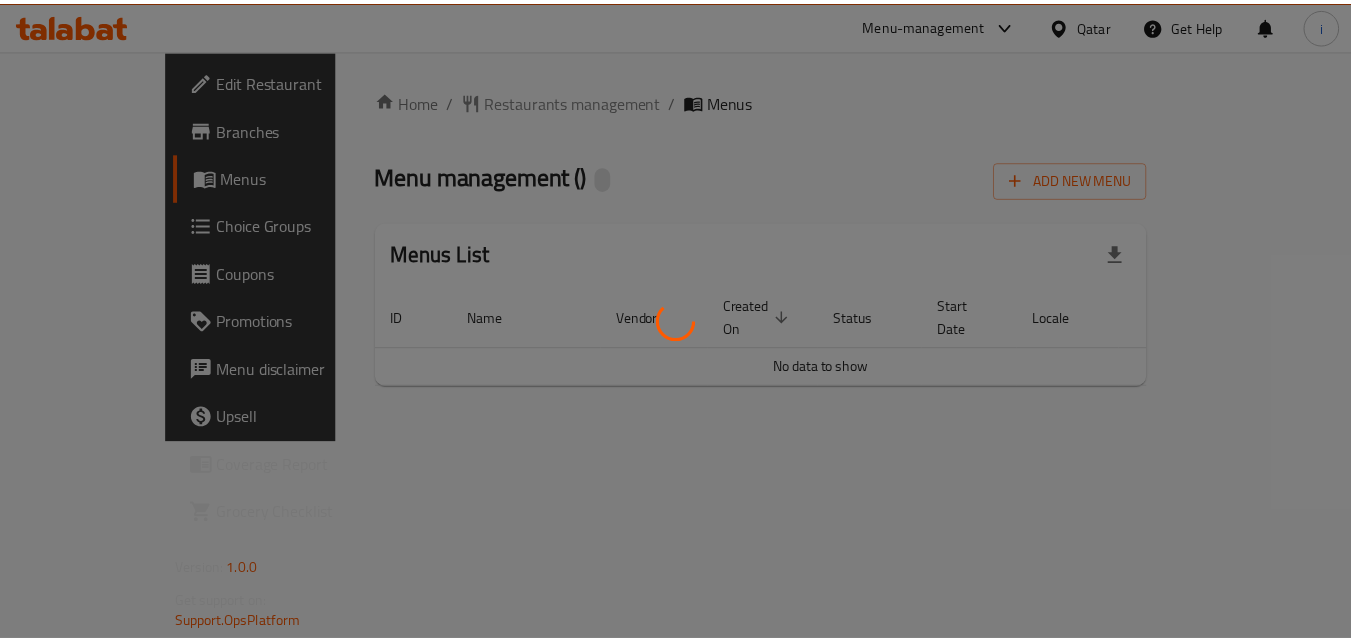 scroll, scrollTop: 0, scrollLeft: 0, axis: both 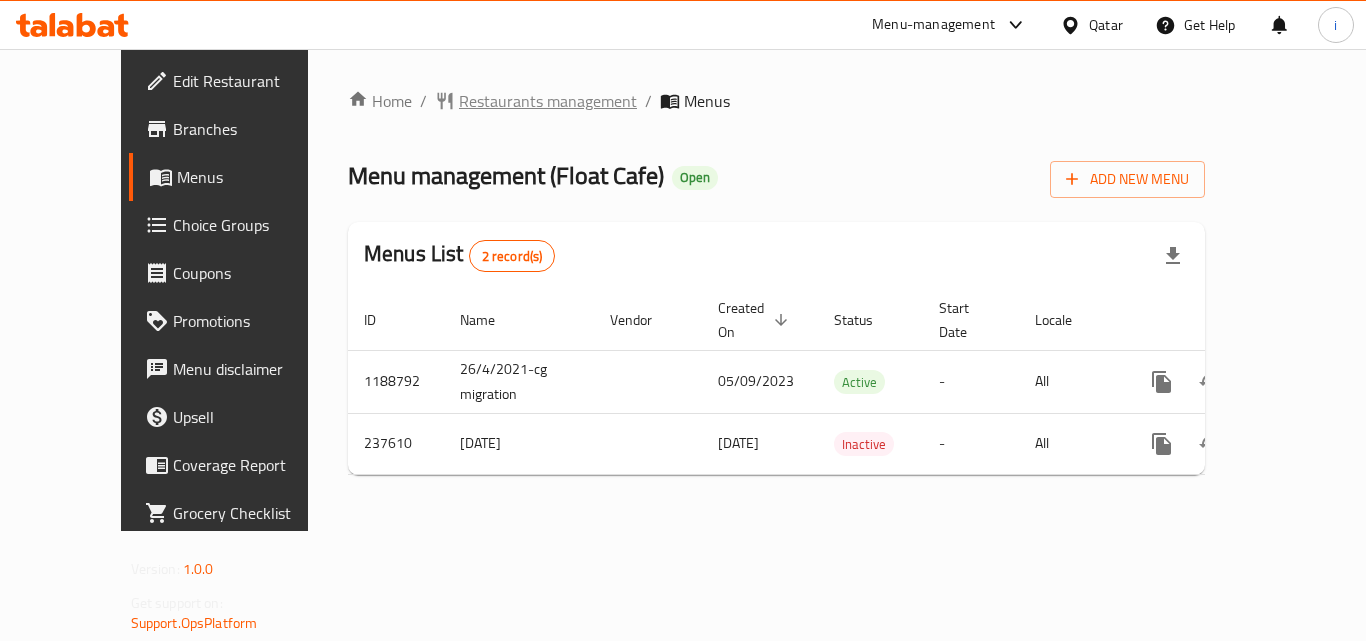 click on "Restaurants management" at bounding box center [548, 101] 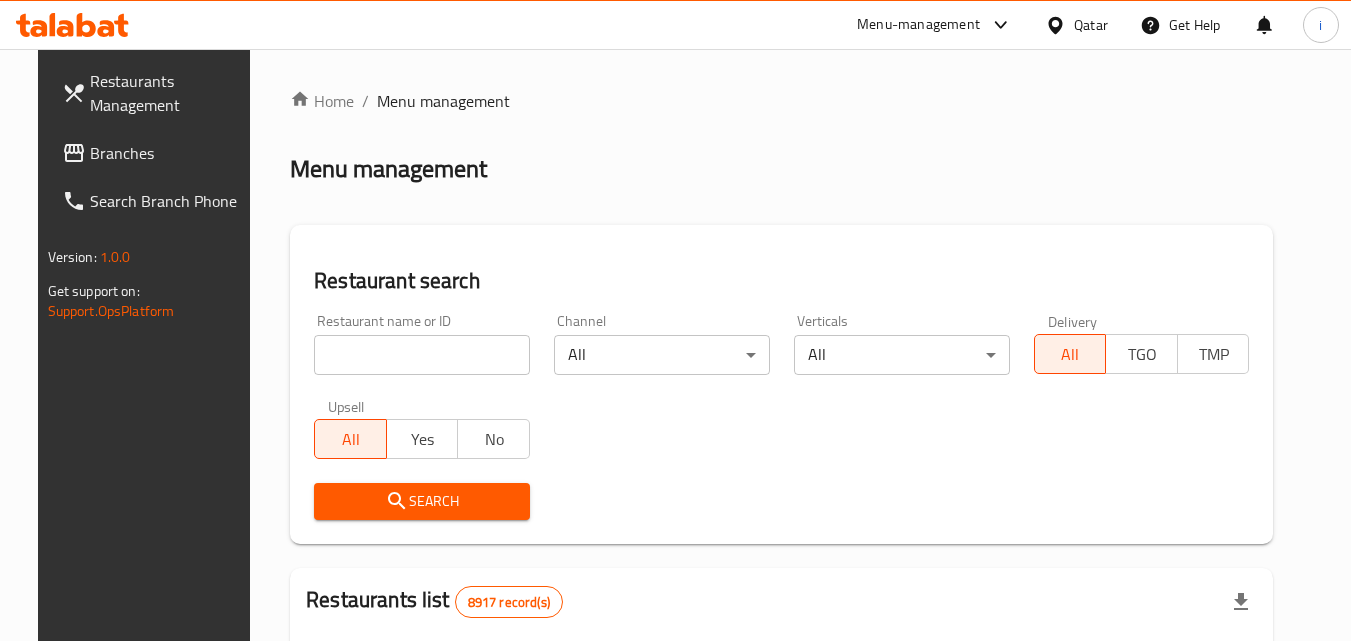 click at bounding box center [422, 355] 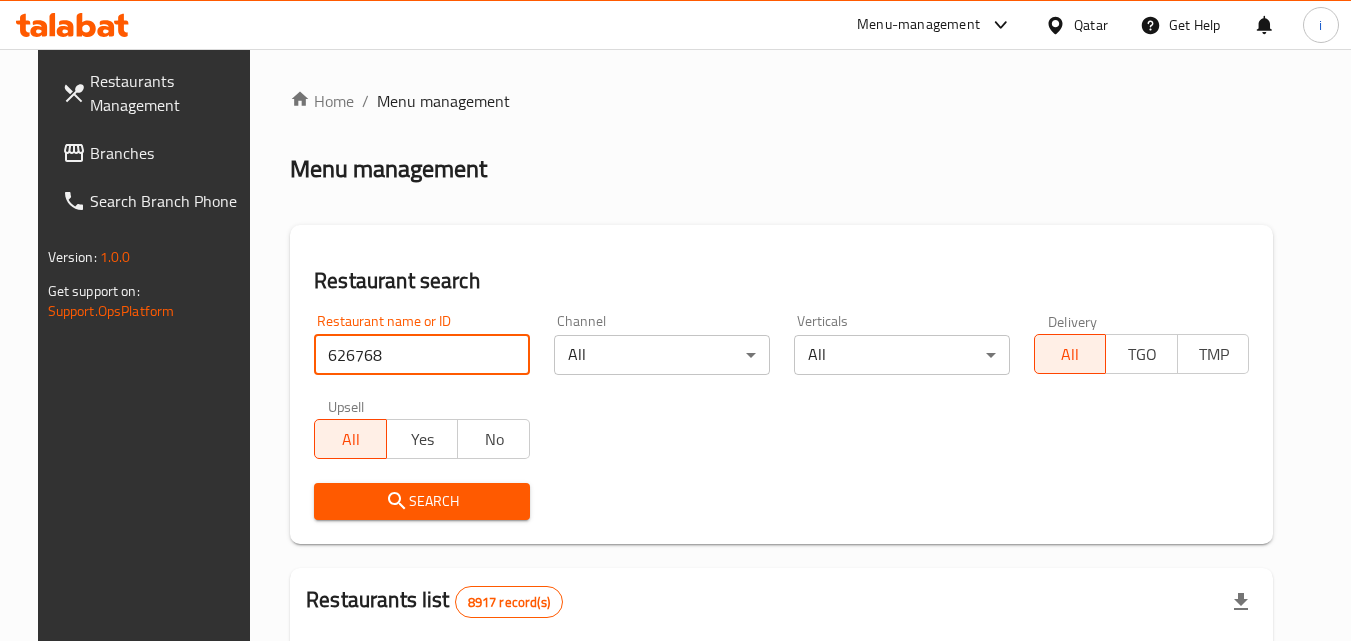 type on "626768" 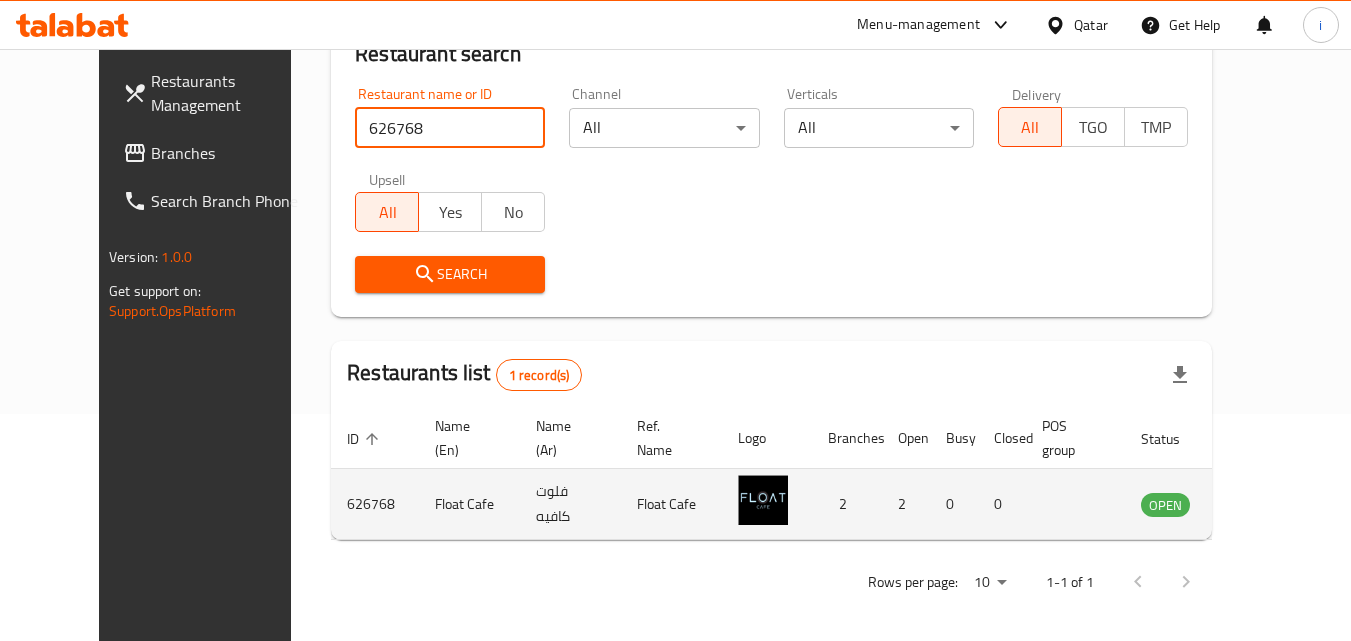 scroll, scrollTop: 234, scrollLeft: 0, axis: vertical 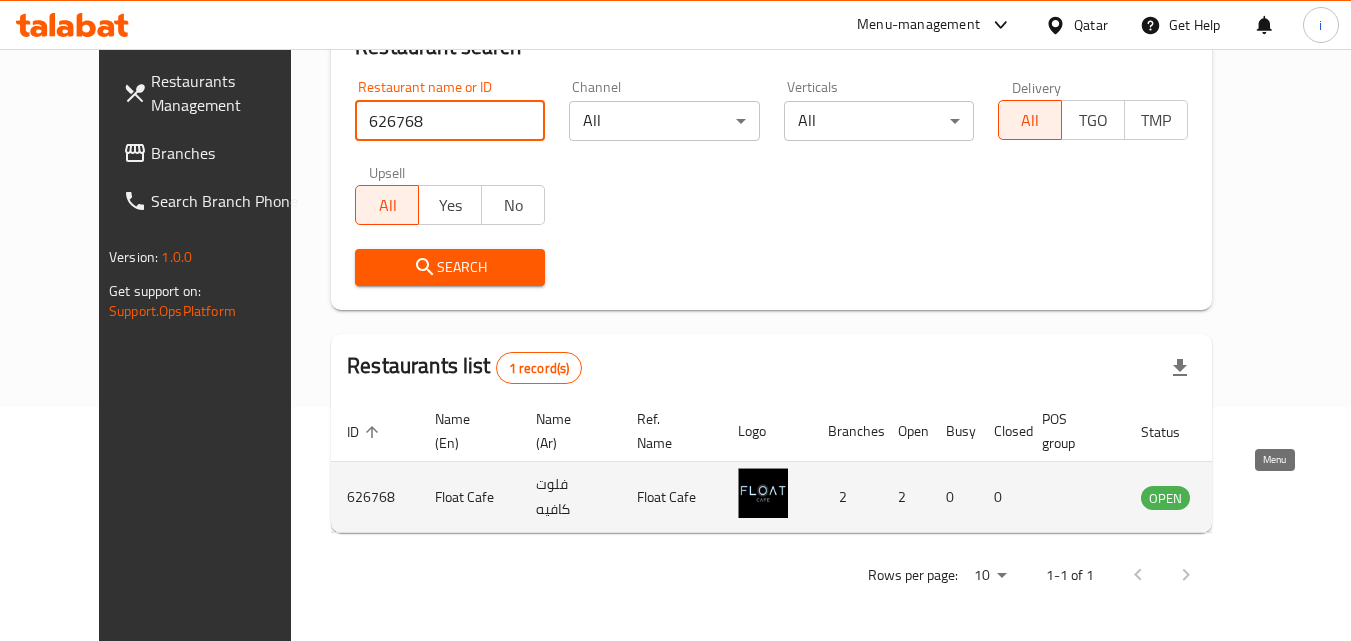 click 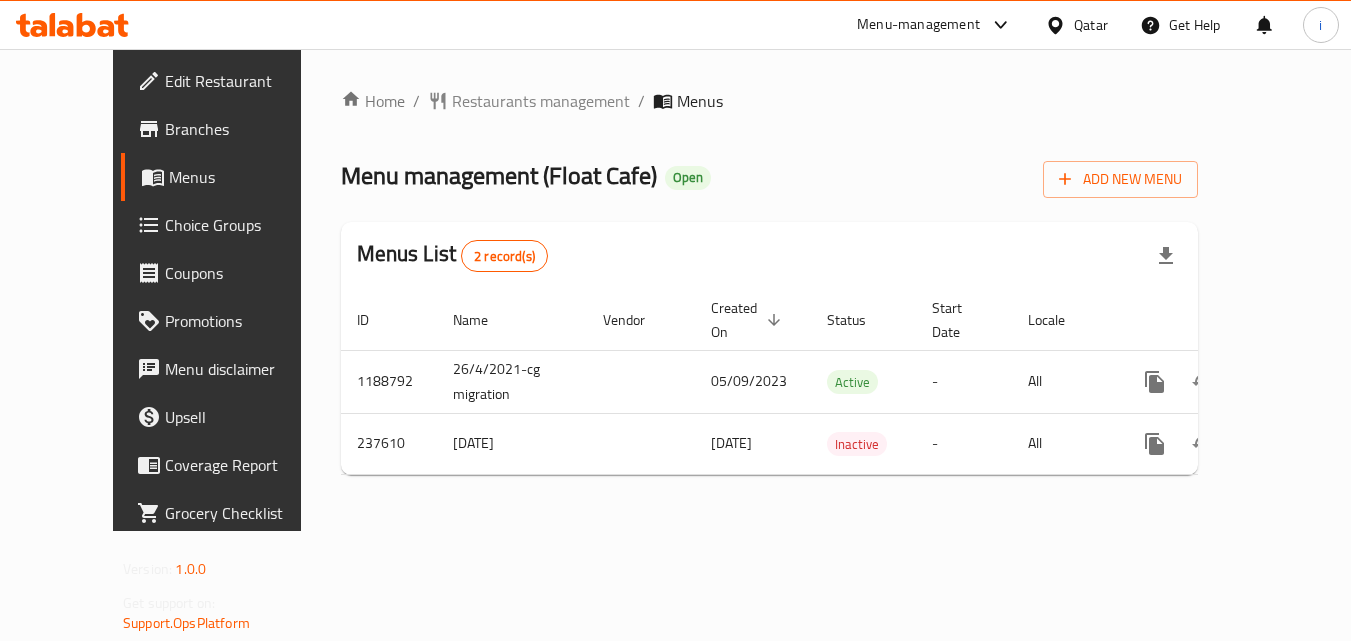 scroll, scrollTop: 0, scrollLeft: 0, axis: both 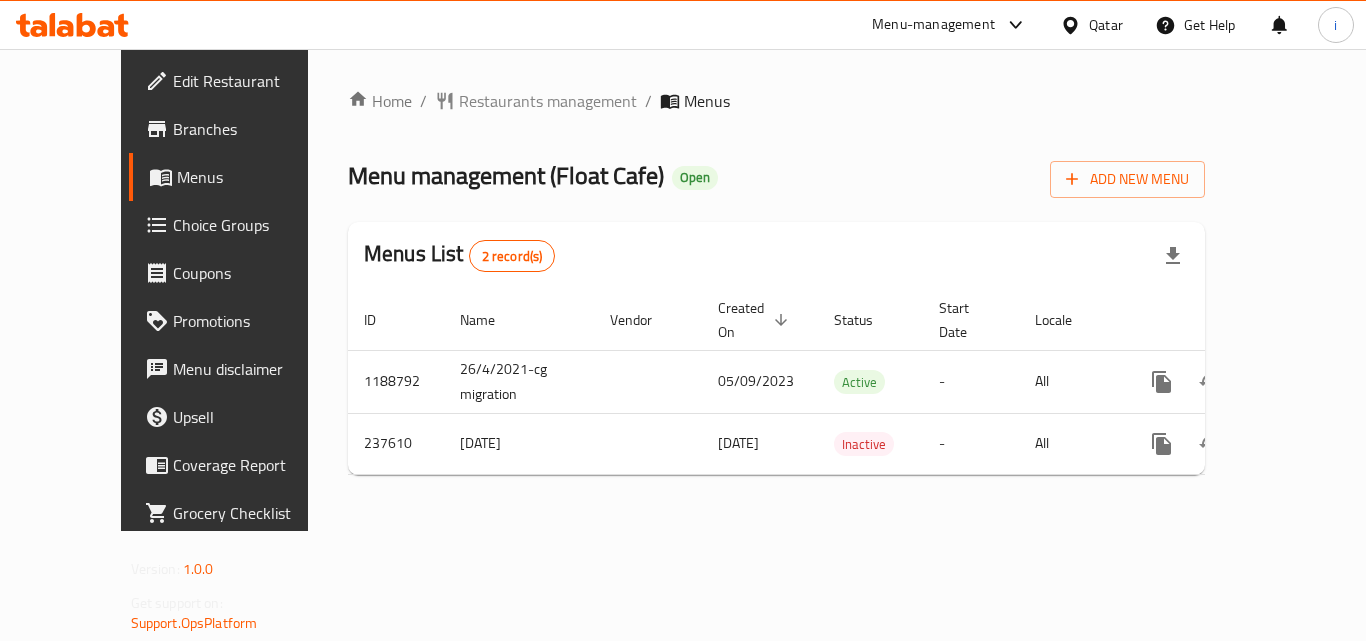 click on "Qatar" at bounding box center [1091, 25] 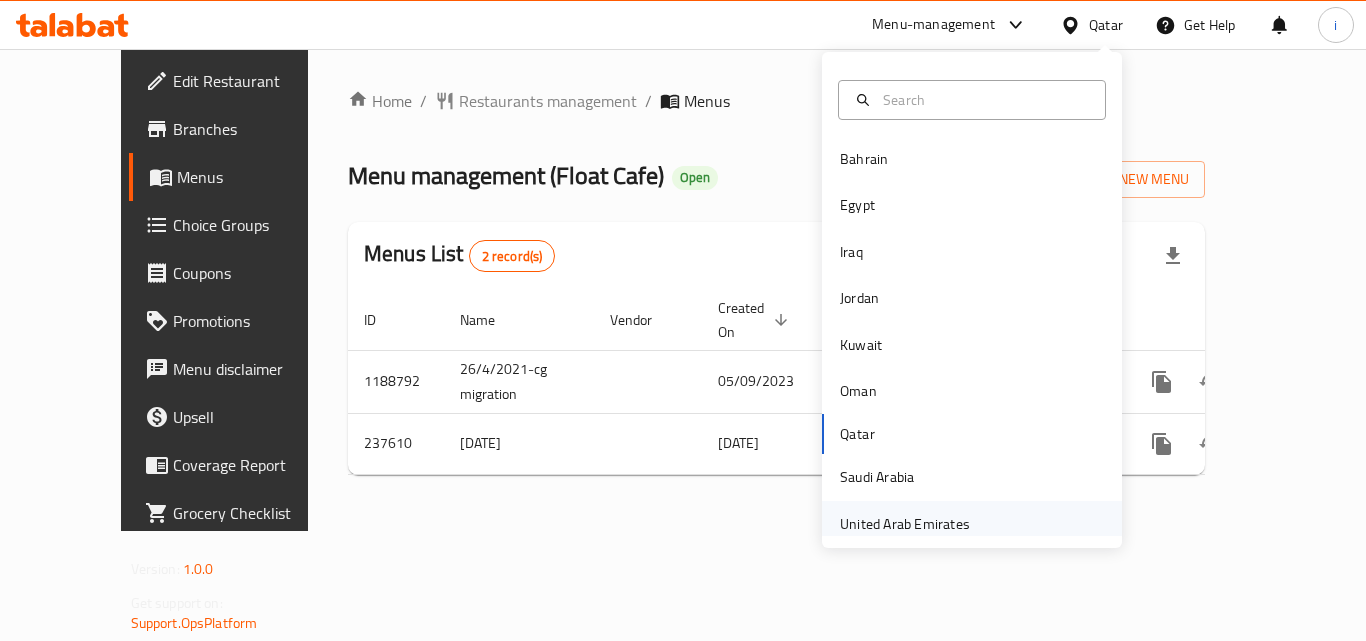 click on "United Arab Emirates" at bounding box center [905, 524] 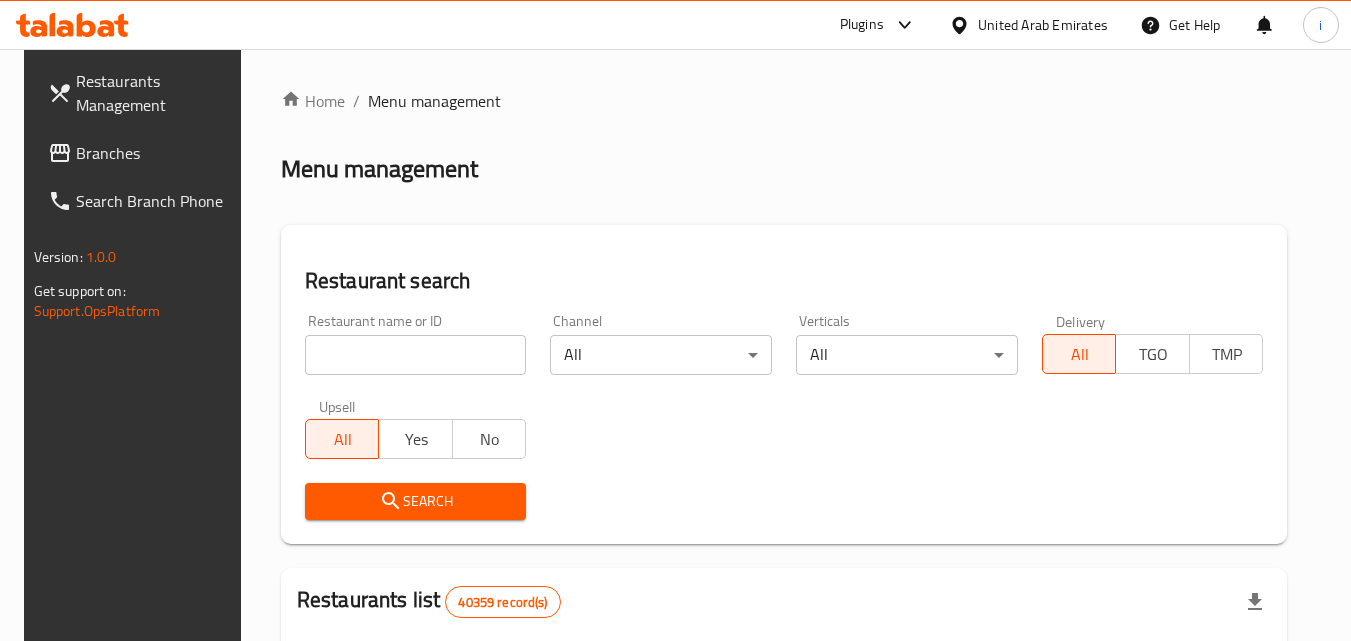click on "Branches" at bounding box center [155, 153] 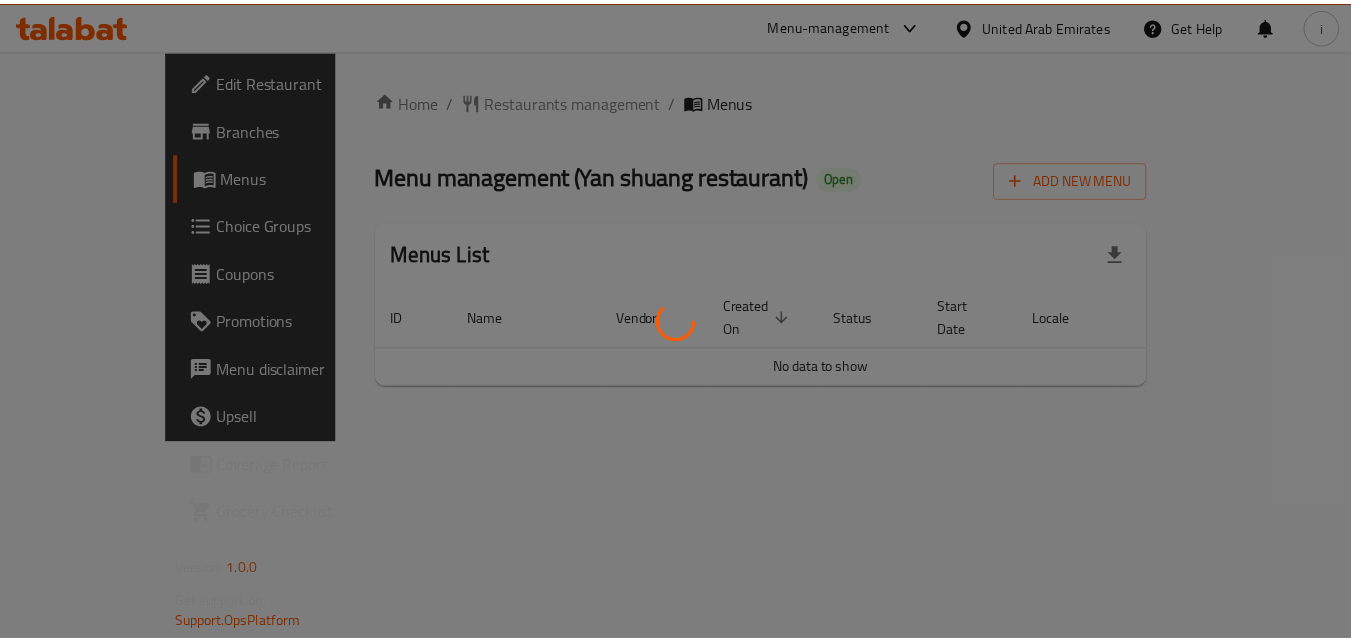scroll, scrollTop: 0, scrollLeft: 0, axis: both 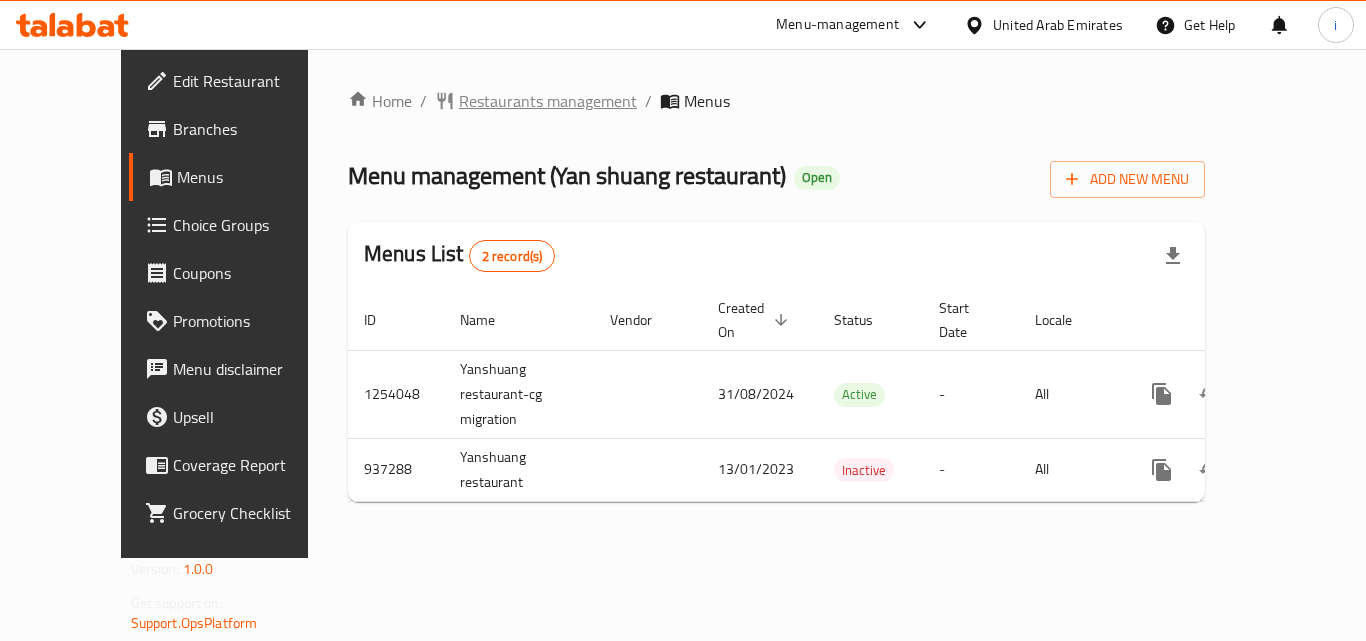 click on "Restaurants management" at bounding box center (548, 101) 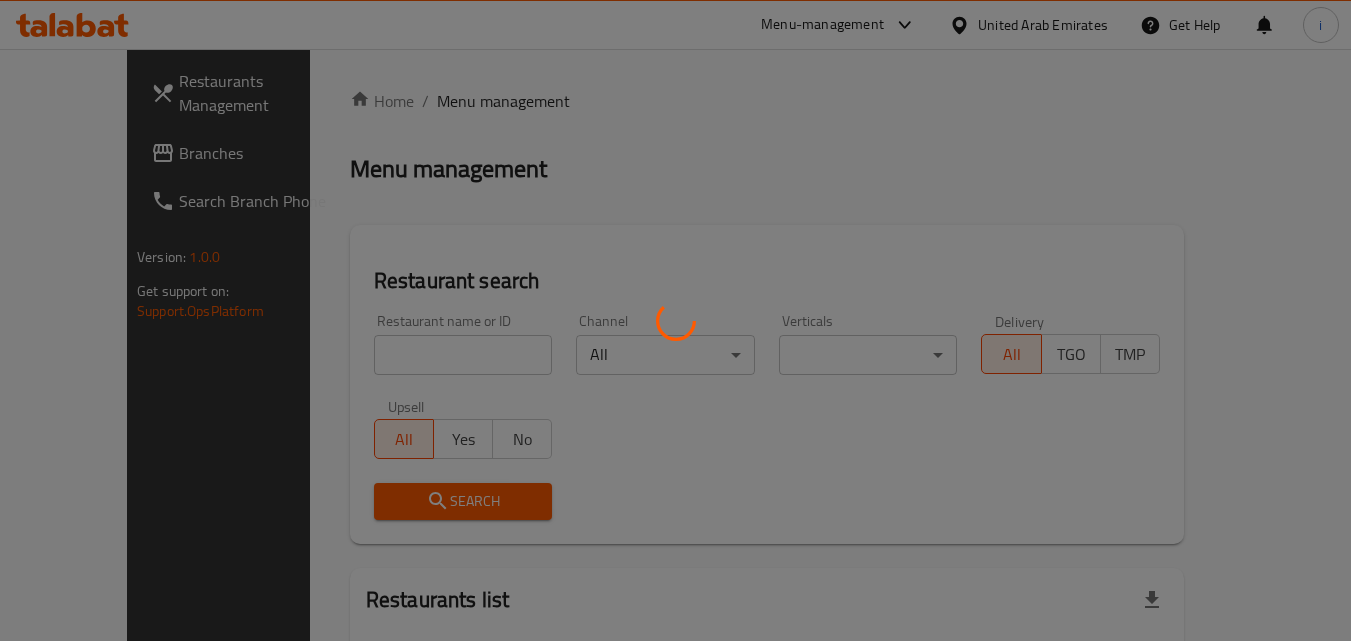 click at bounding box center [675, 320] 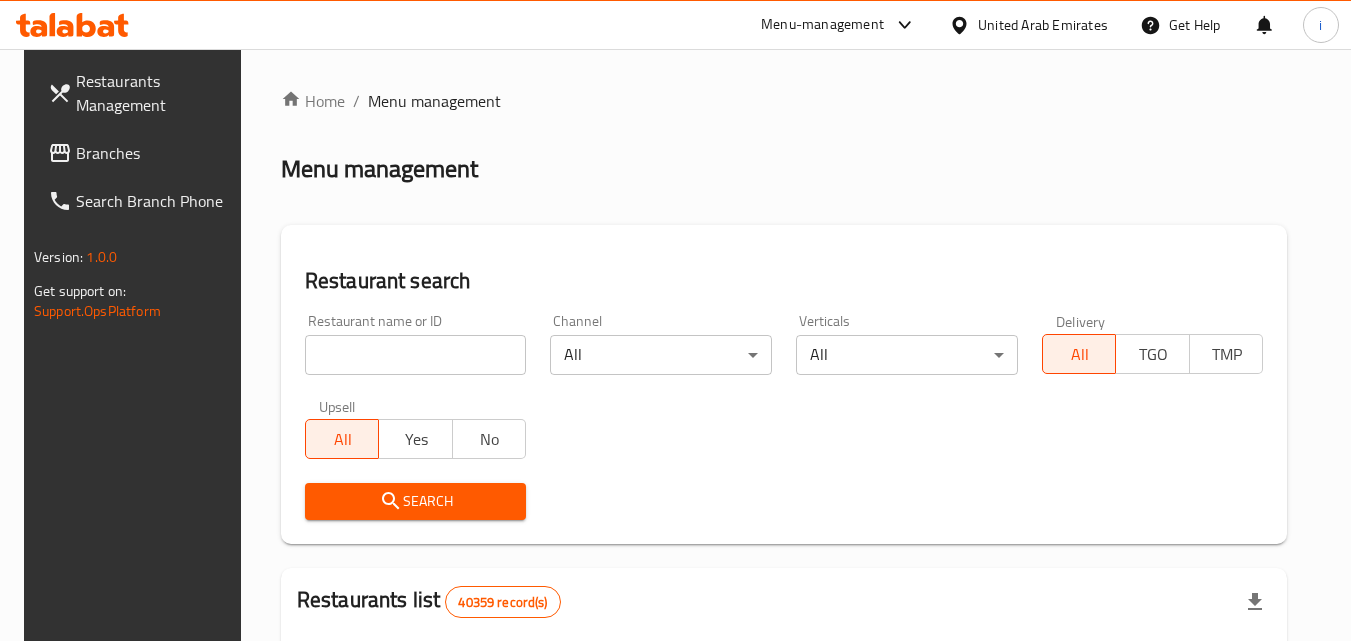 click at bounding box center (416, 355) 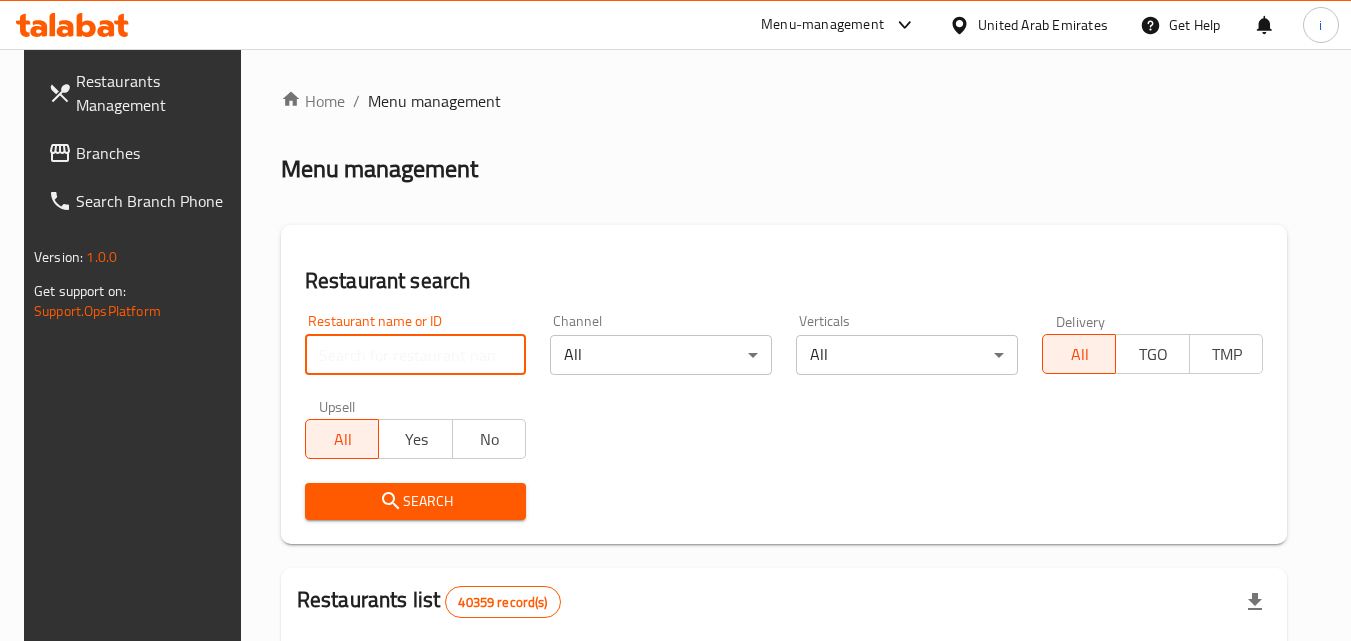 paste on "659065" 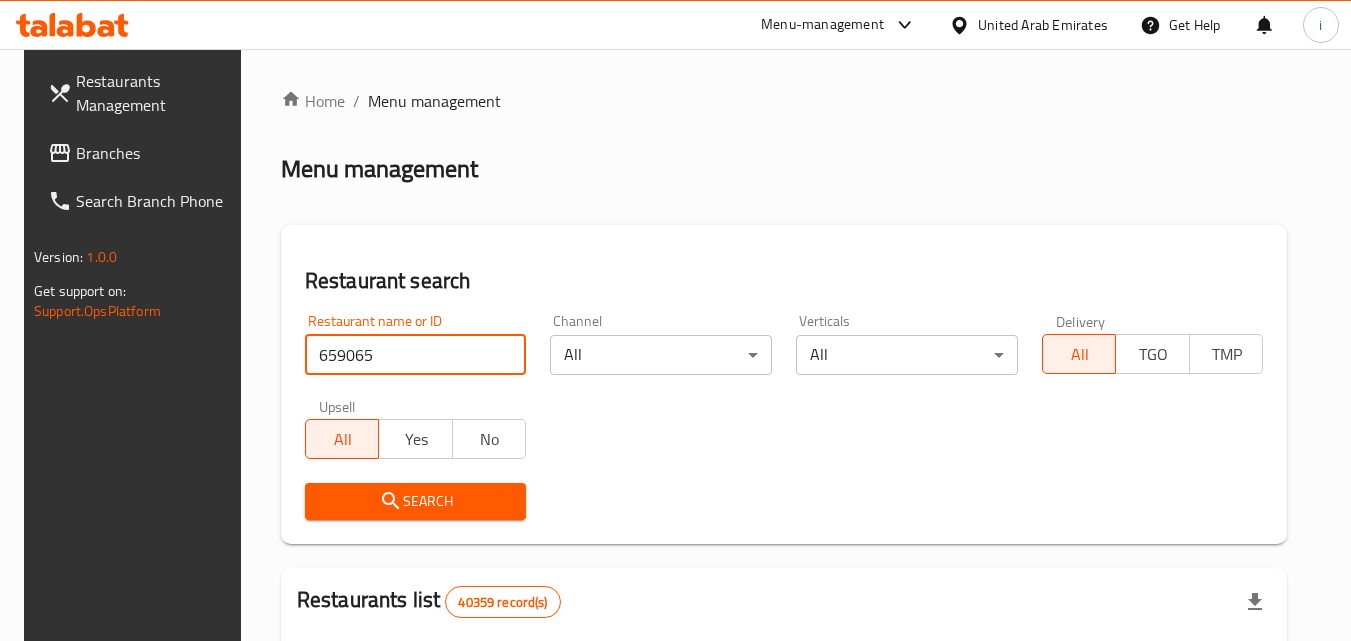 type on "659065" 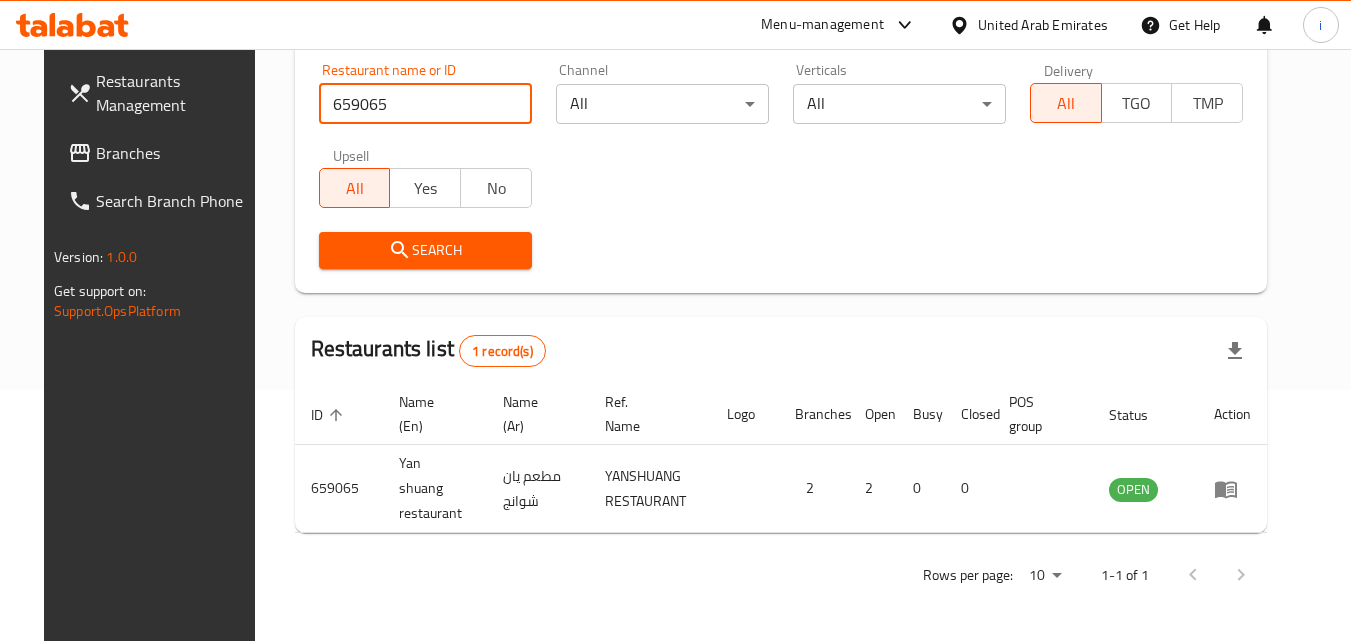 scroll, scrollTop: 234, scrollLeft: 0, axis: vertical 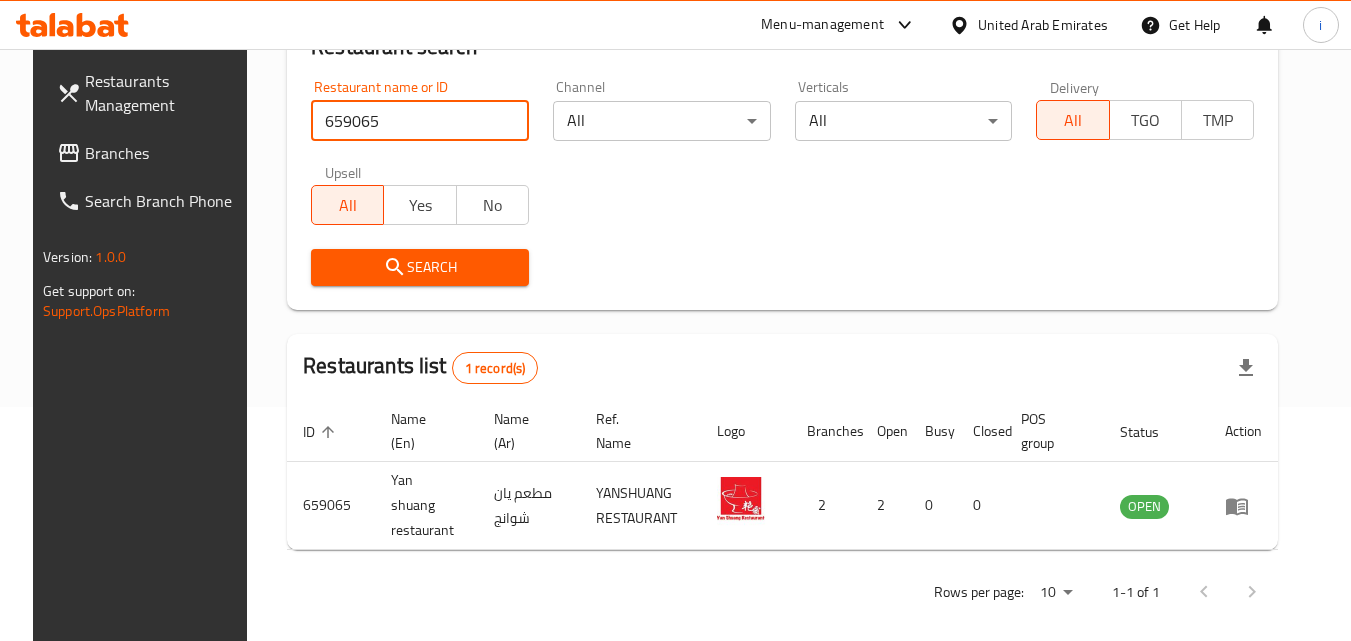 click on "United Arab Emirates" at bounding box center (1043, 25) 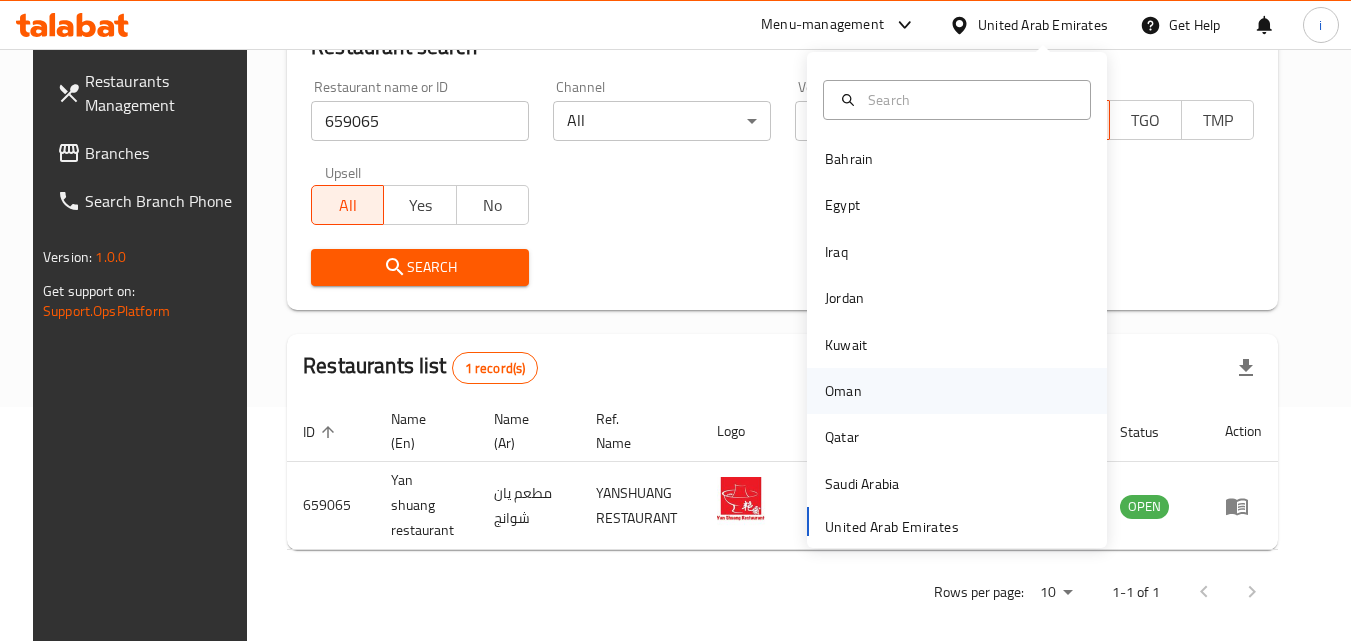click on "Oman" at bounding box center (843, 391) 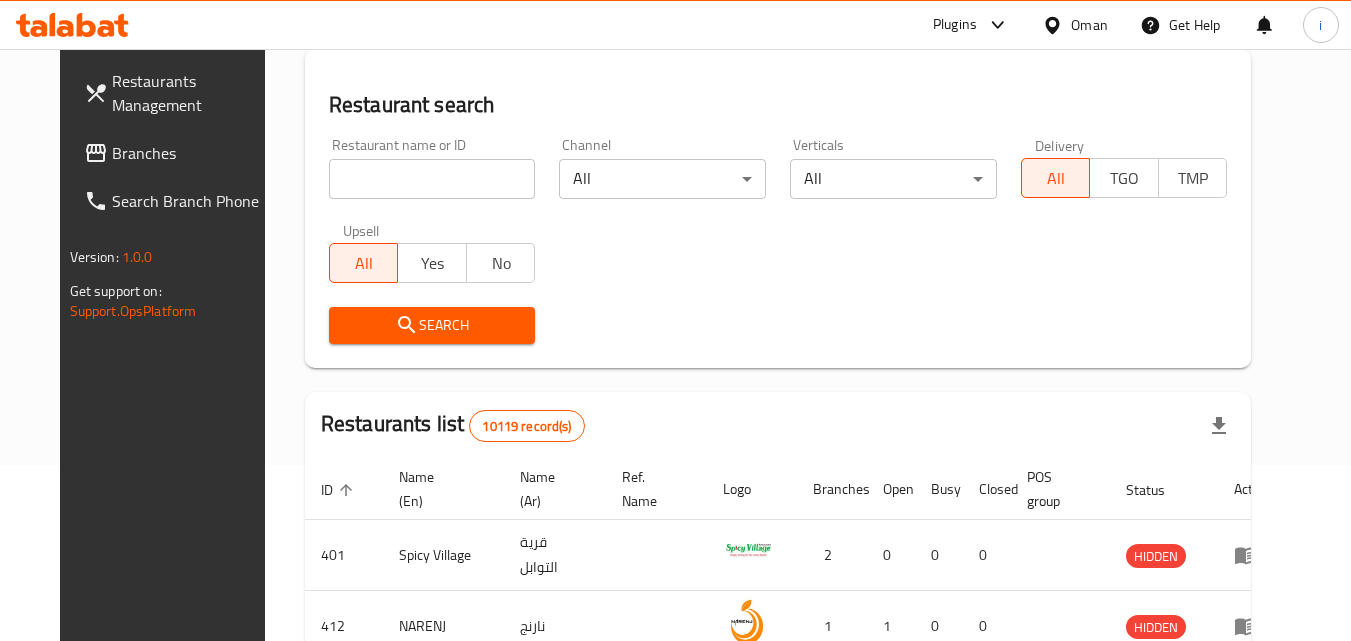 scroll, scrollTop: 234, scrollLeft: 0, axis: vertical 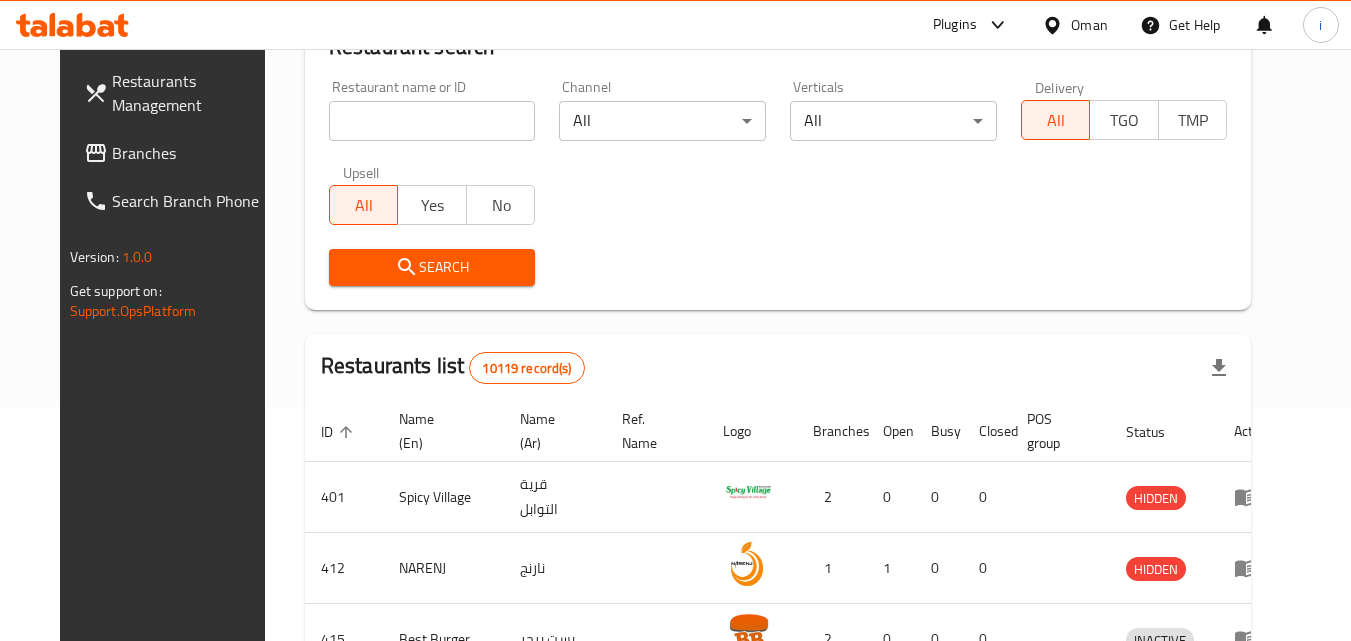 click on "Branches" at bounding box center (191, 153) 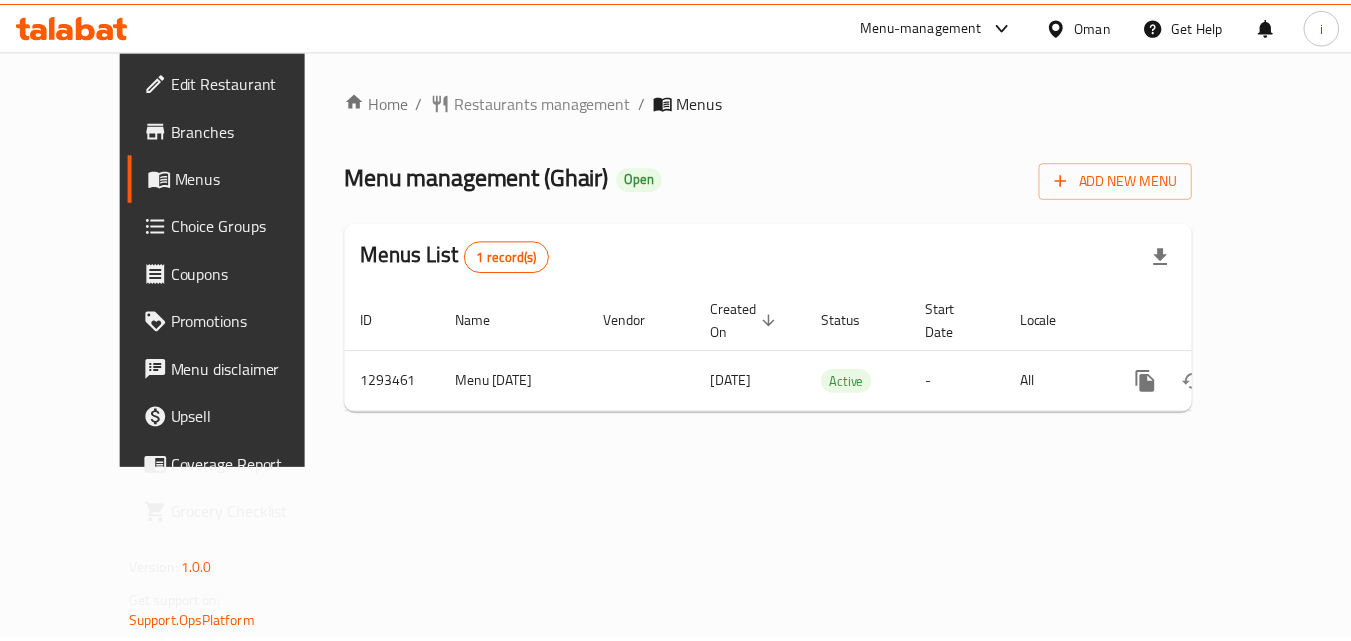 scroll, scrollTop: 0, scrollLeft: 0, axis: both 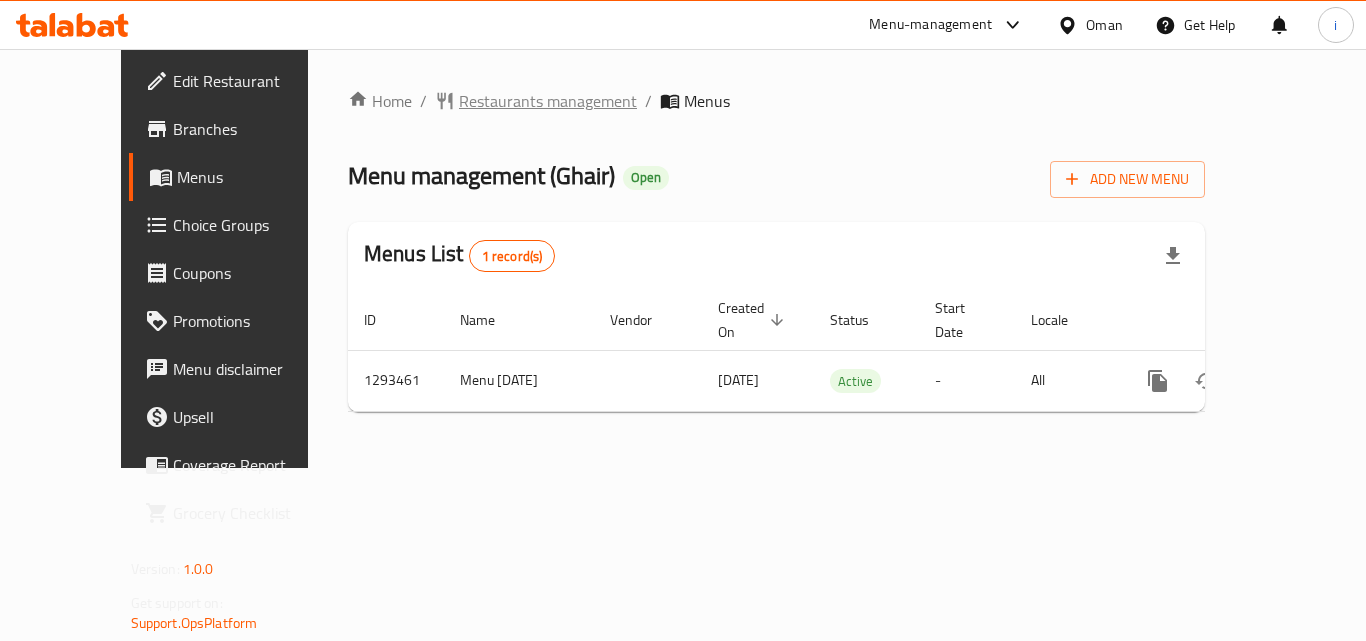 click on "Restaurants management" at bounding box center (548, 101) 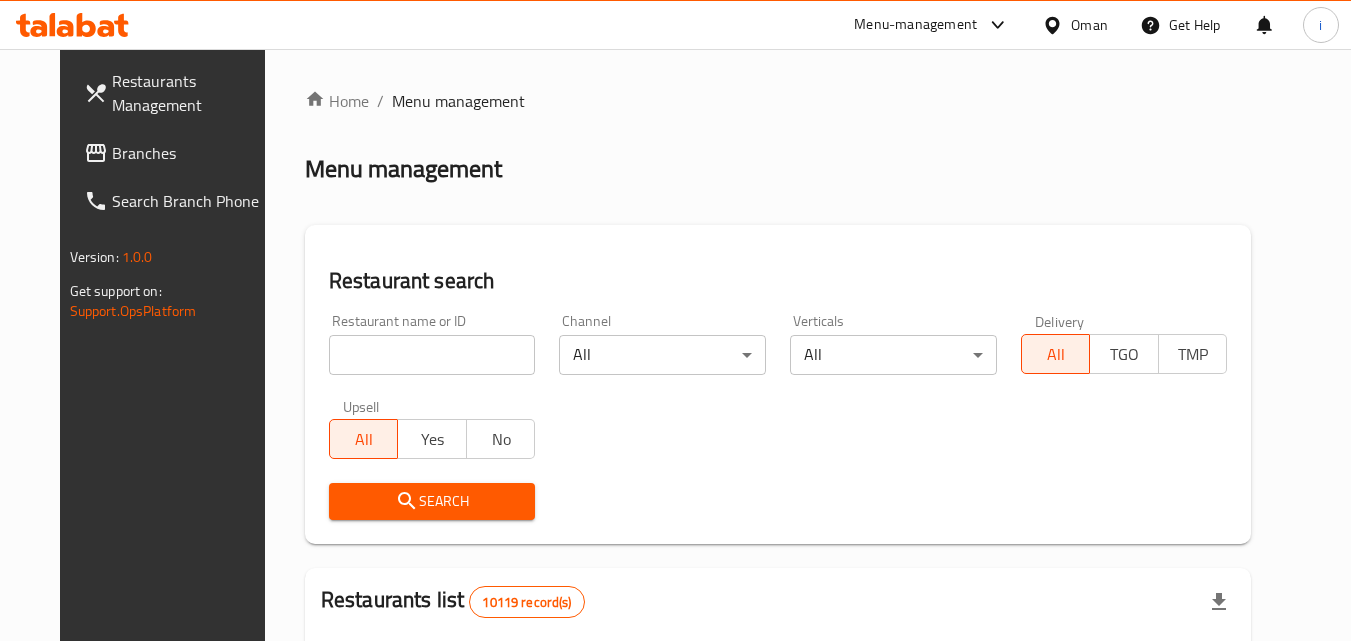 click at bounding box center (432, 355) 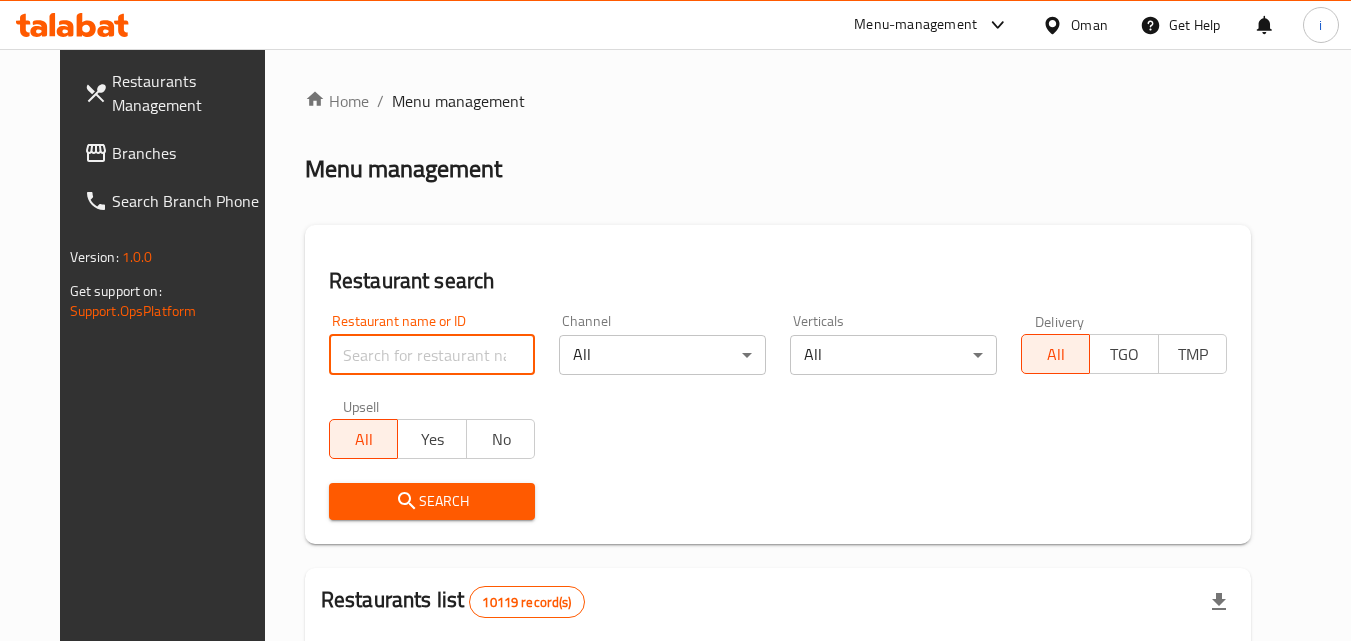 paste on "699544" 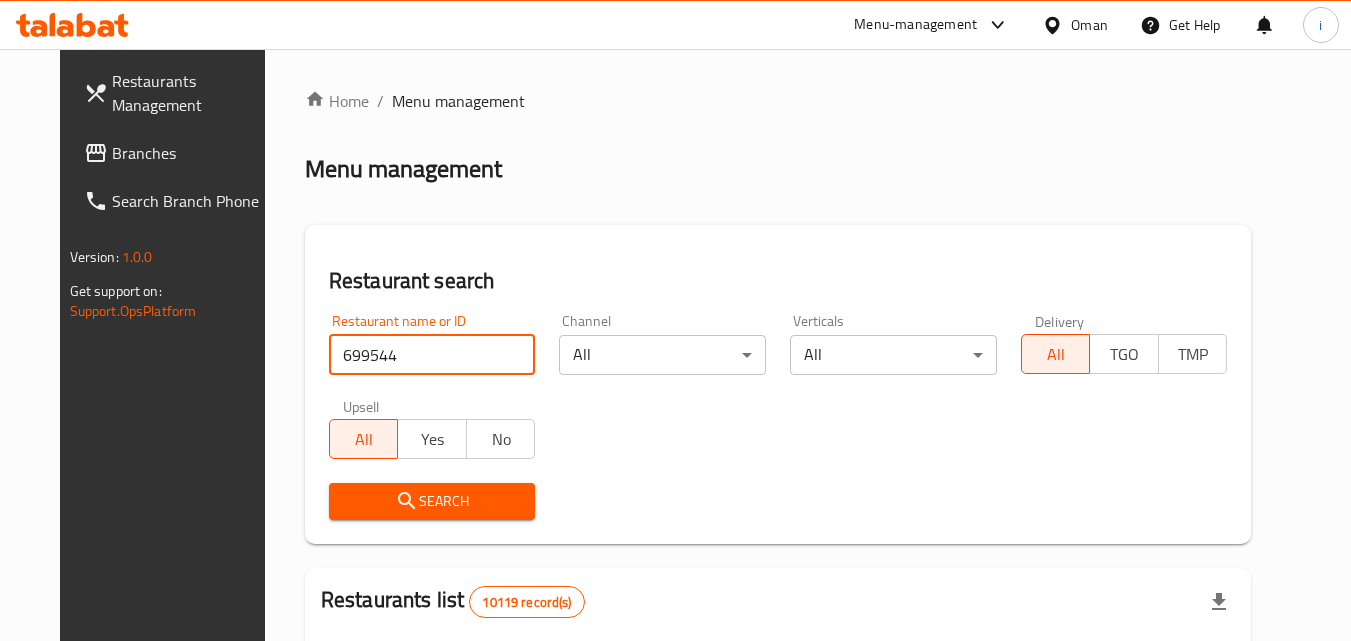 type on "699544" 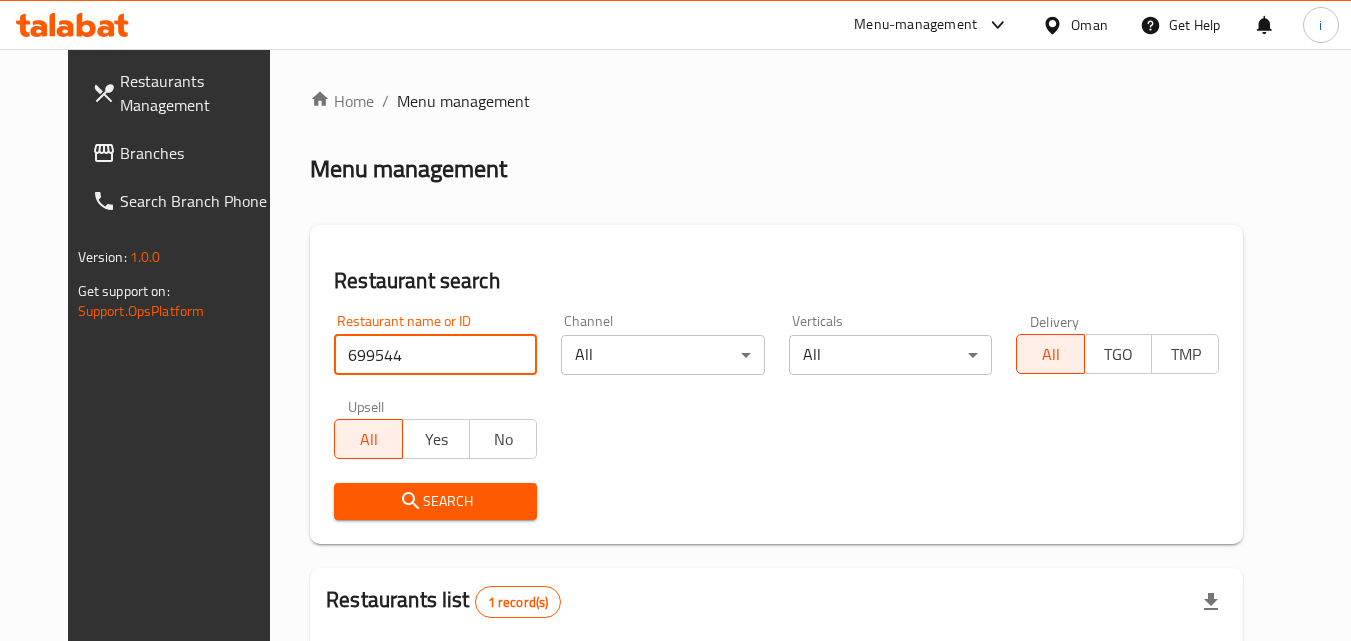 scroll, scrollTop: 234, scrollLeft: 0, axis: vertical 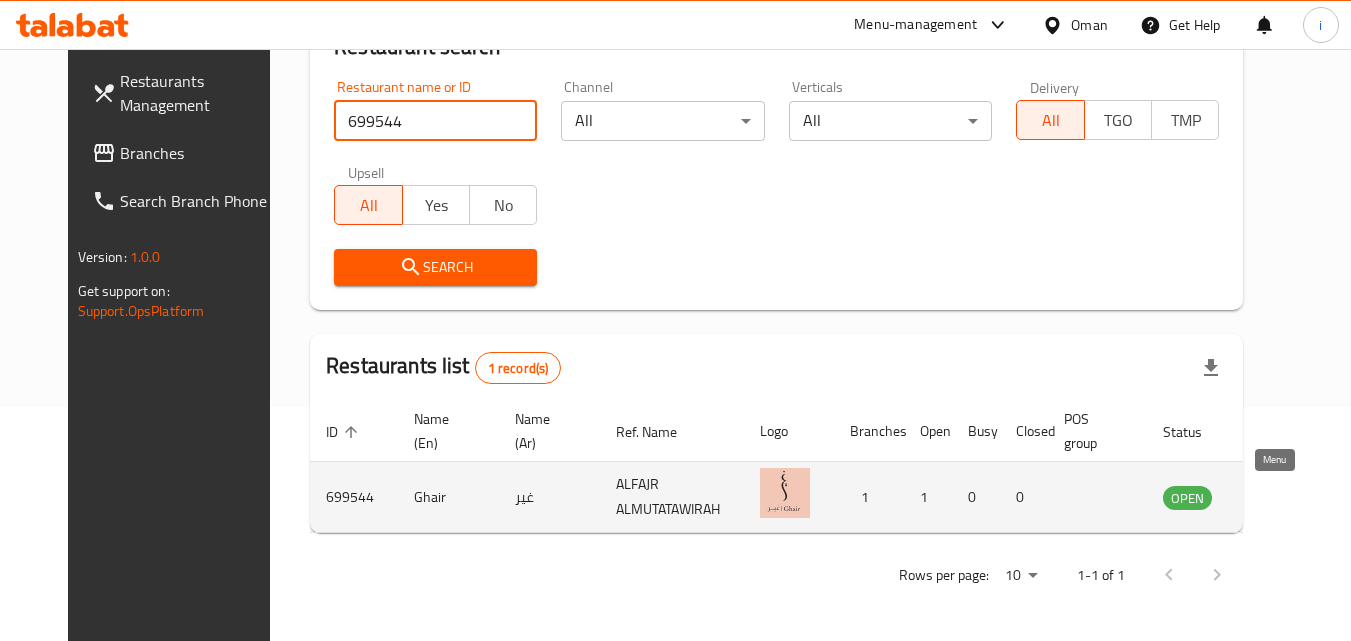 click 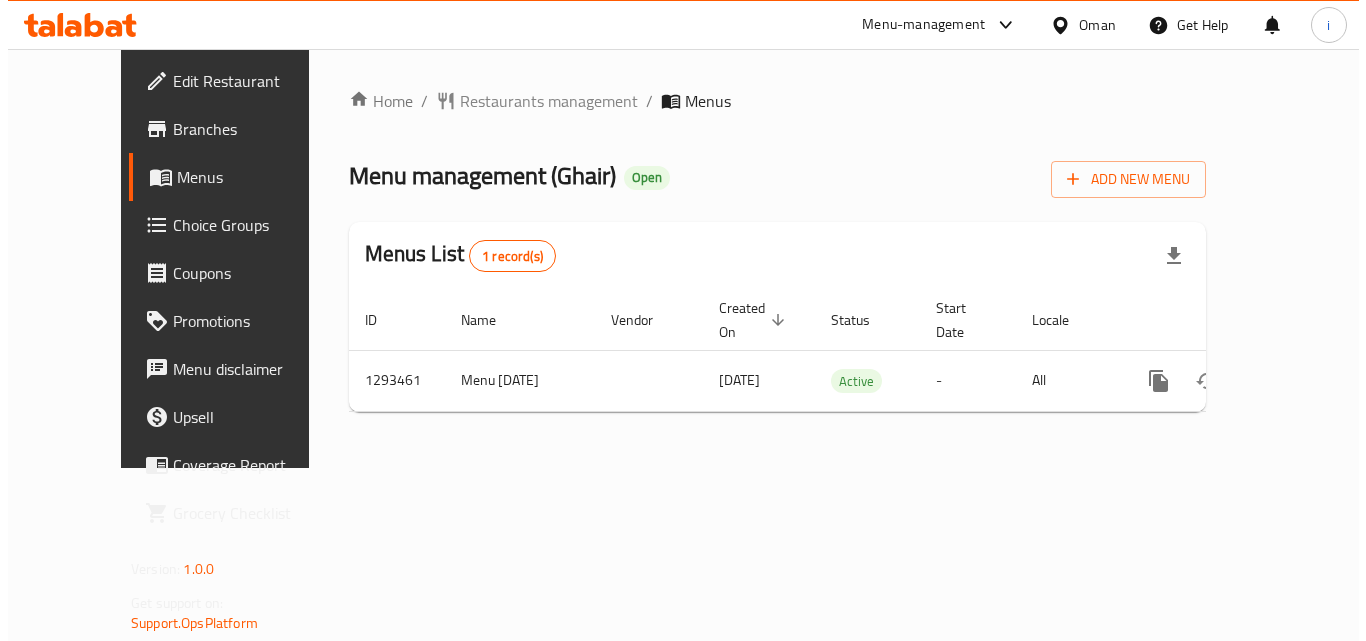 scroll, scrollTop: 0, scrollLeft: 0, axis: both 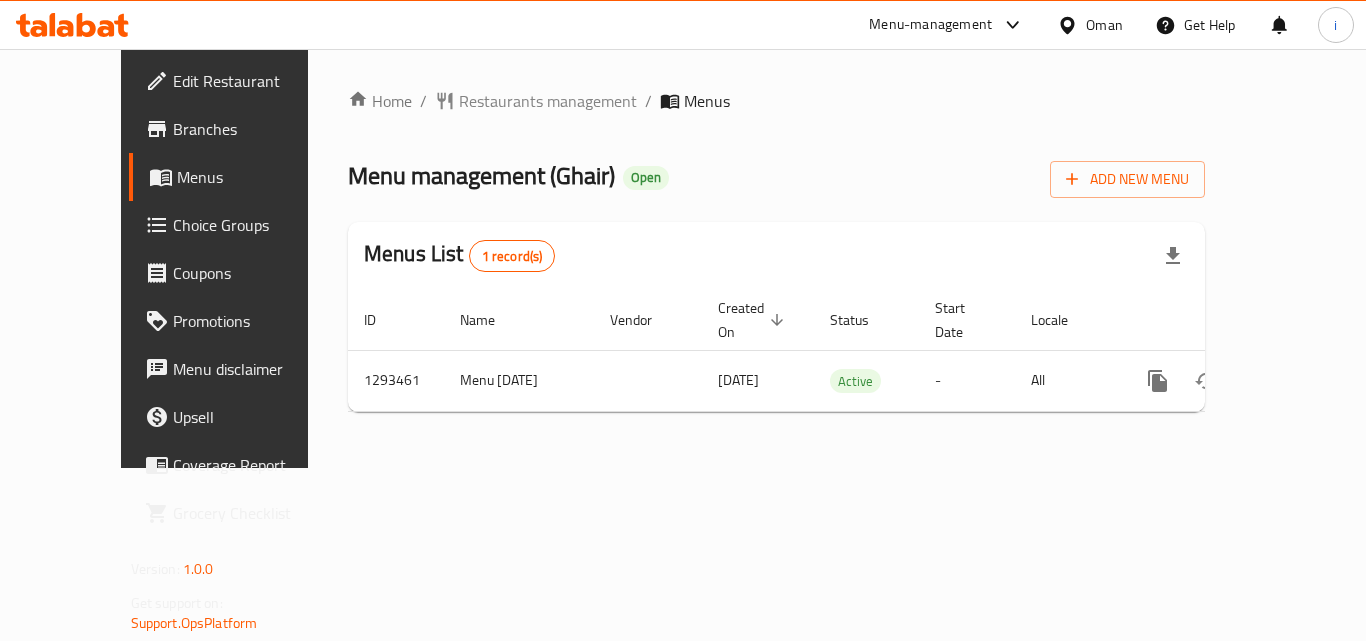 click at bounding box center [1071, 25] 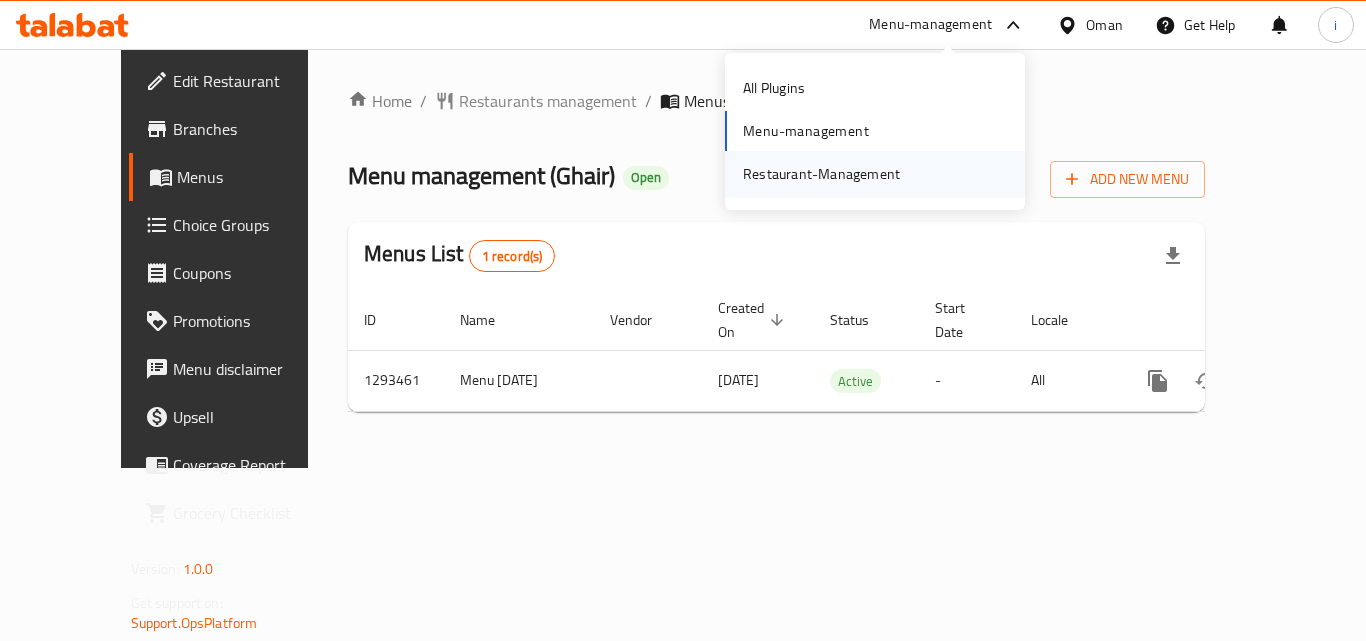 click on "Restaurant-Management" at bounding box center (821, 174) 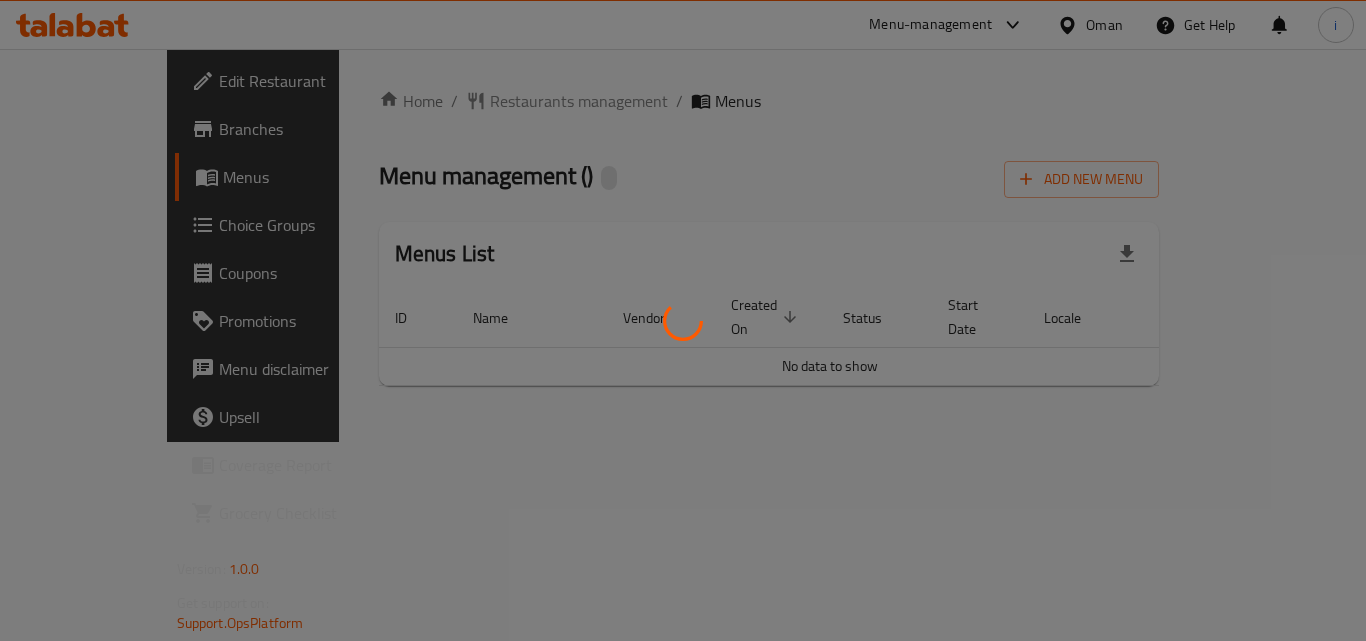 scroll, scrollTop: 0, scrollLeft: 0, axis: both 